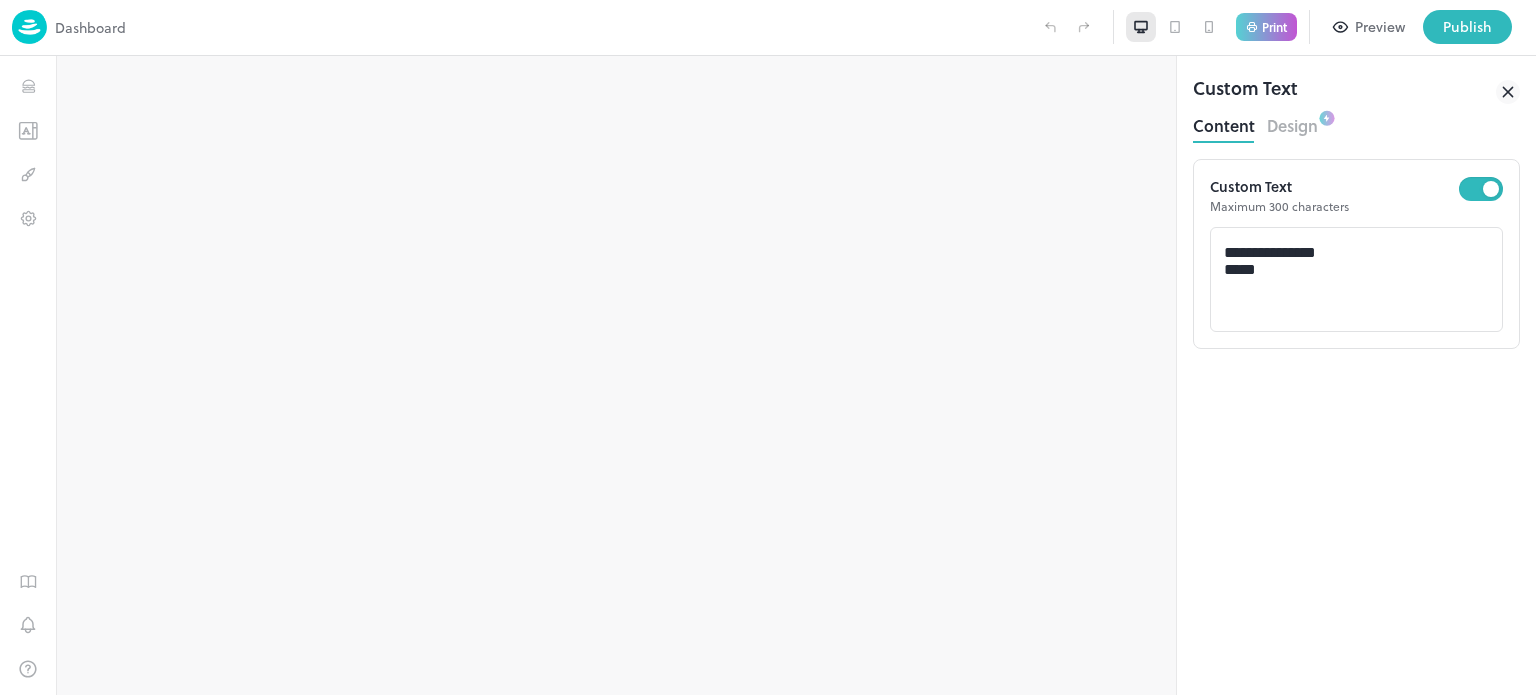 scroll, scrollTop: 0, scrollLeft: 0, axis: both 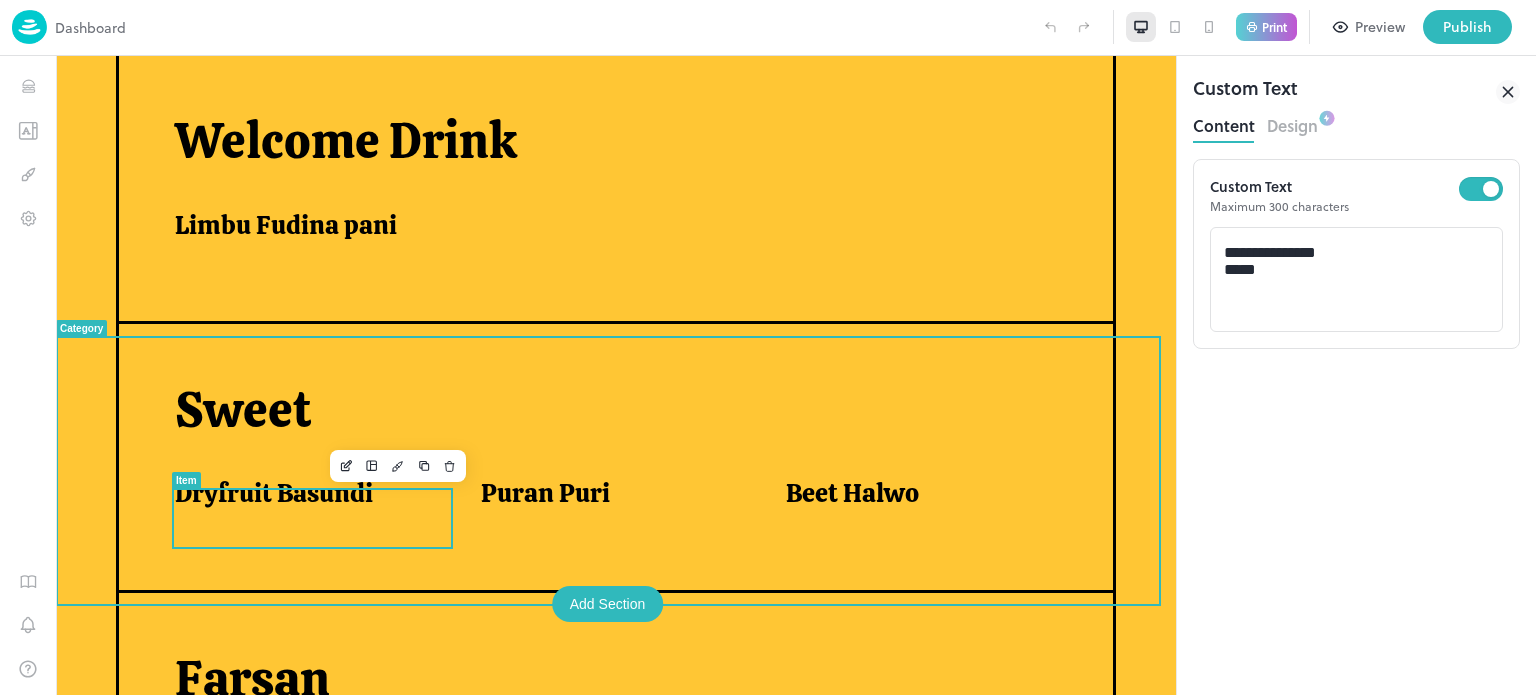 click on "Dryfruit Basundi" at bounding box center (274, 493) 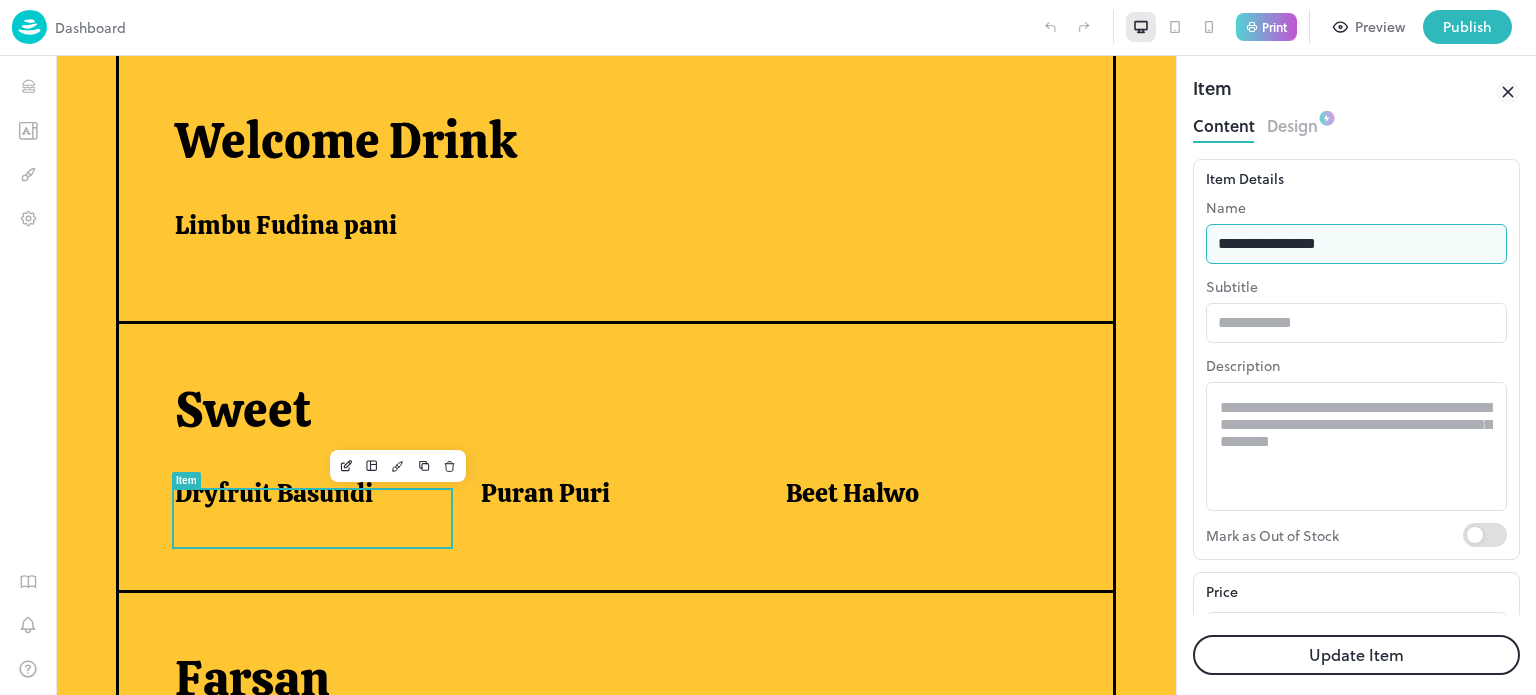 click on "**********" at bounding box center [1356, 244] 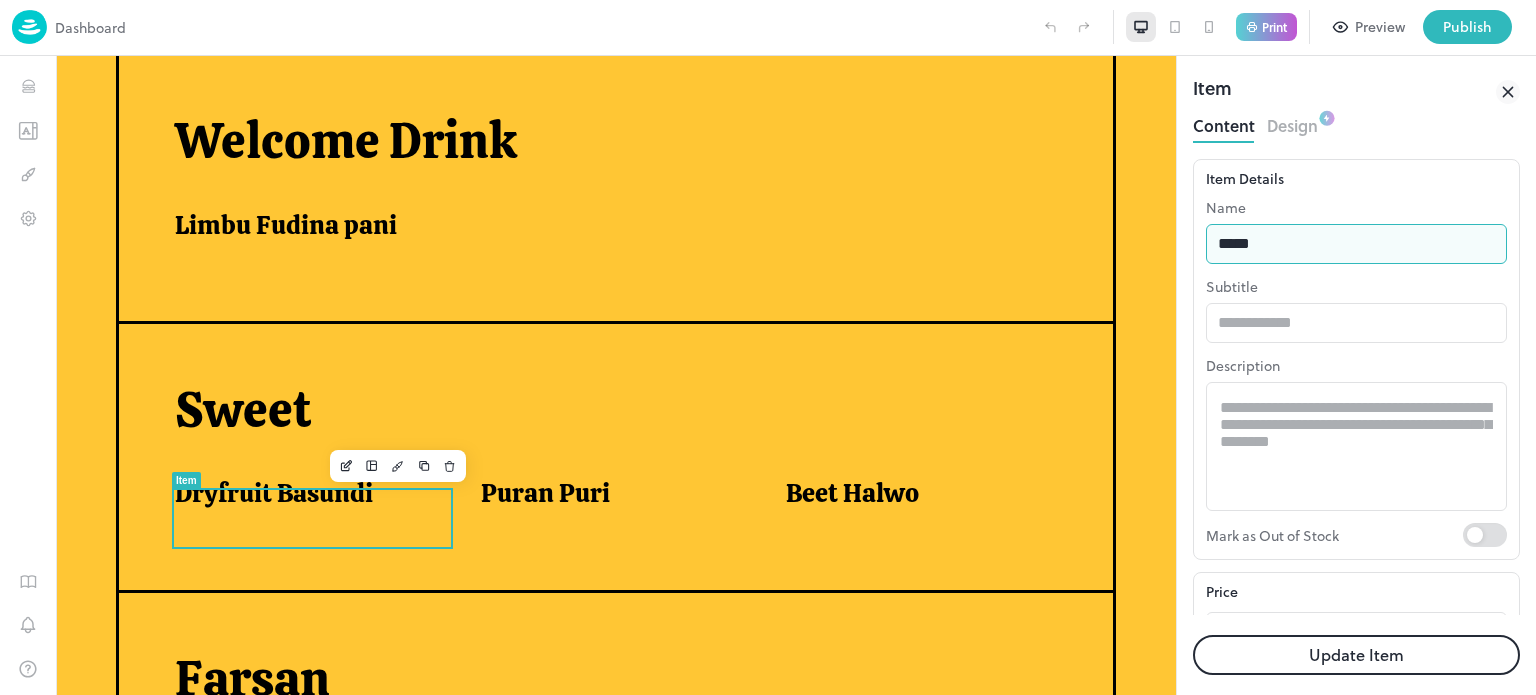 type on "**********" 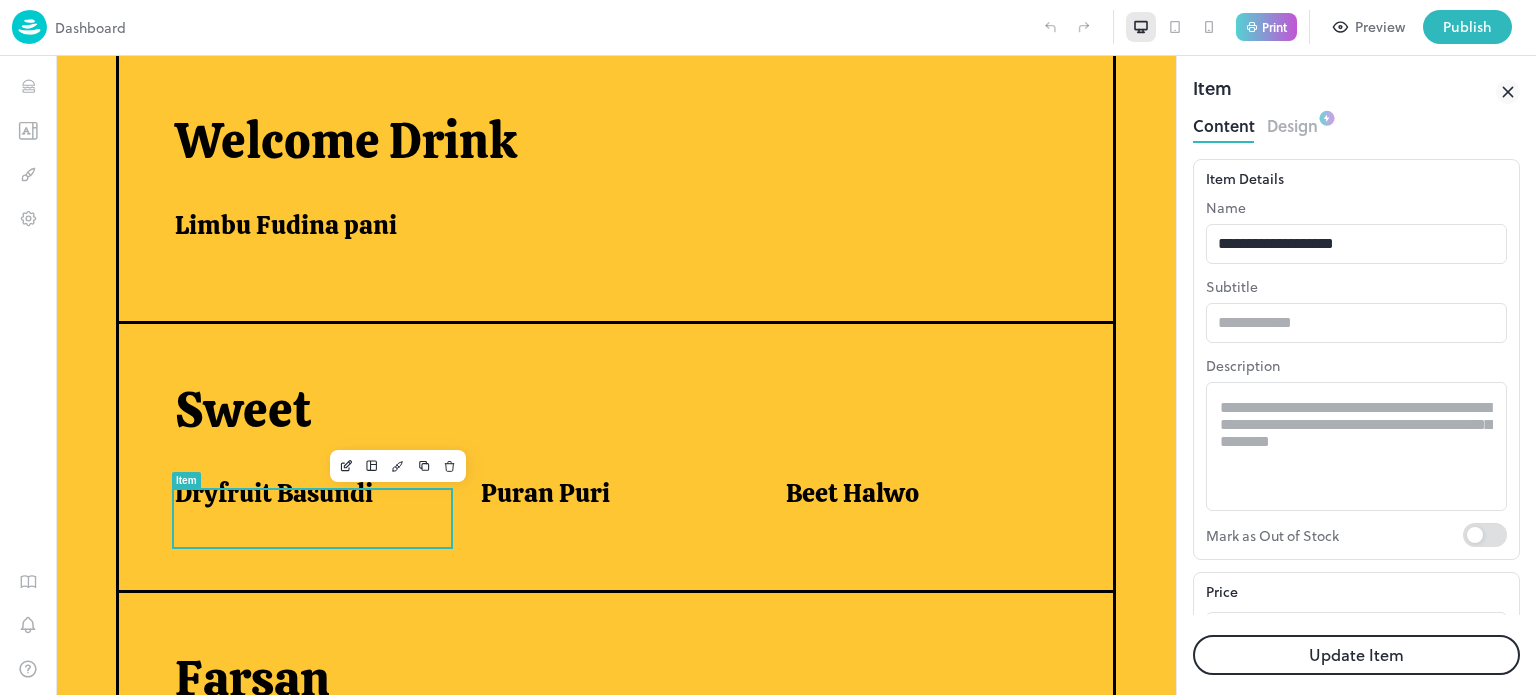 click on "Update Item" at bounding box center [1356, 655] 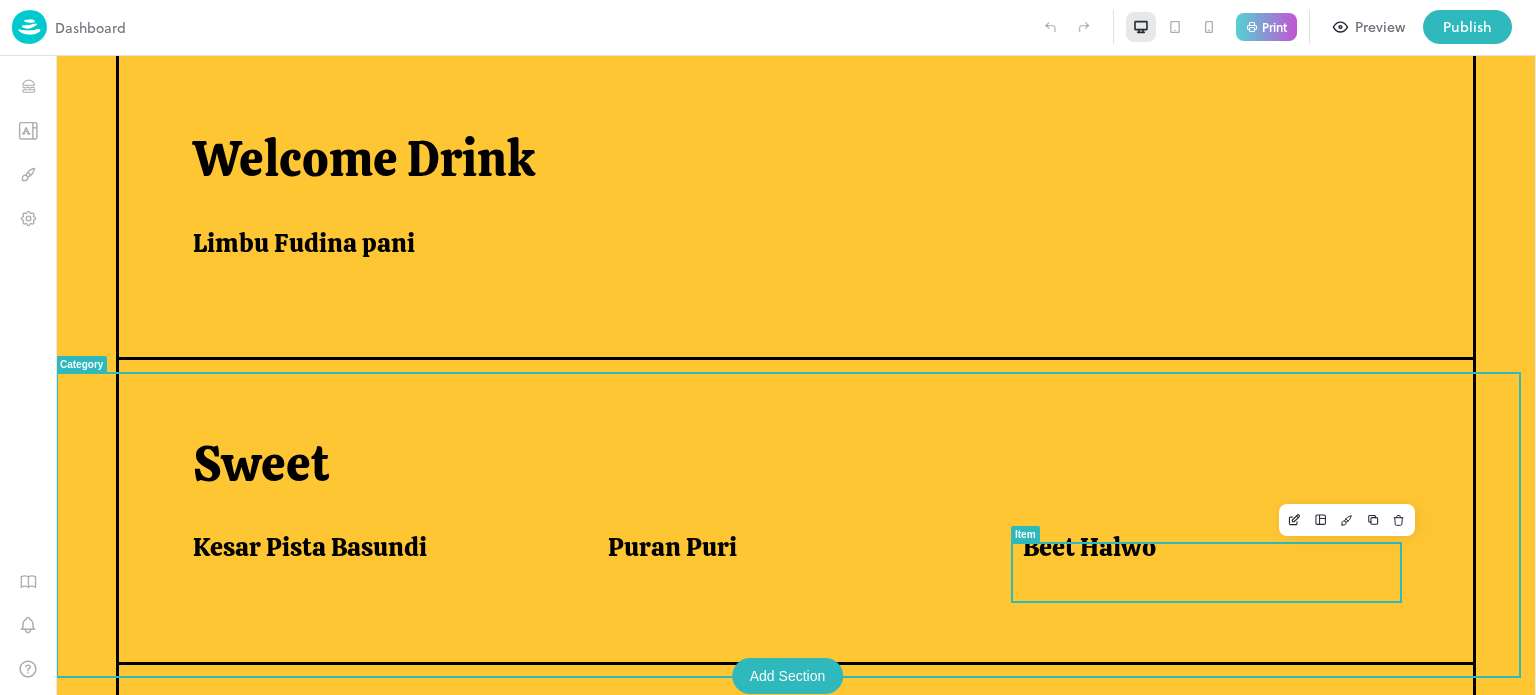 click on "Beet Halwo" at bounding box center (1089, 547) 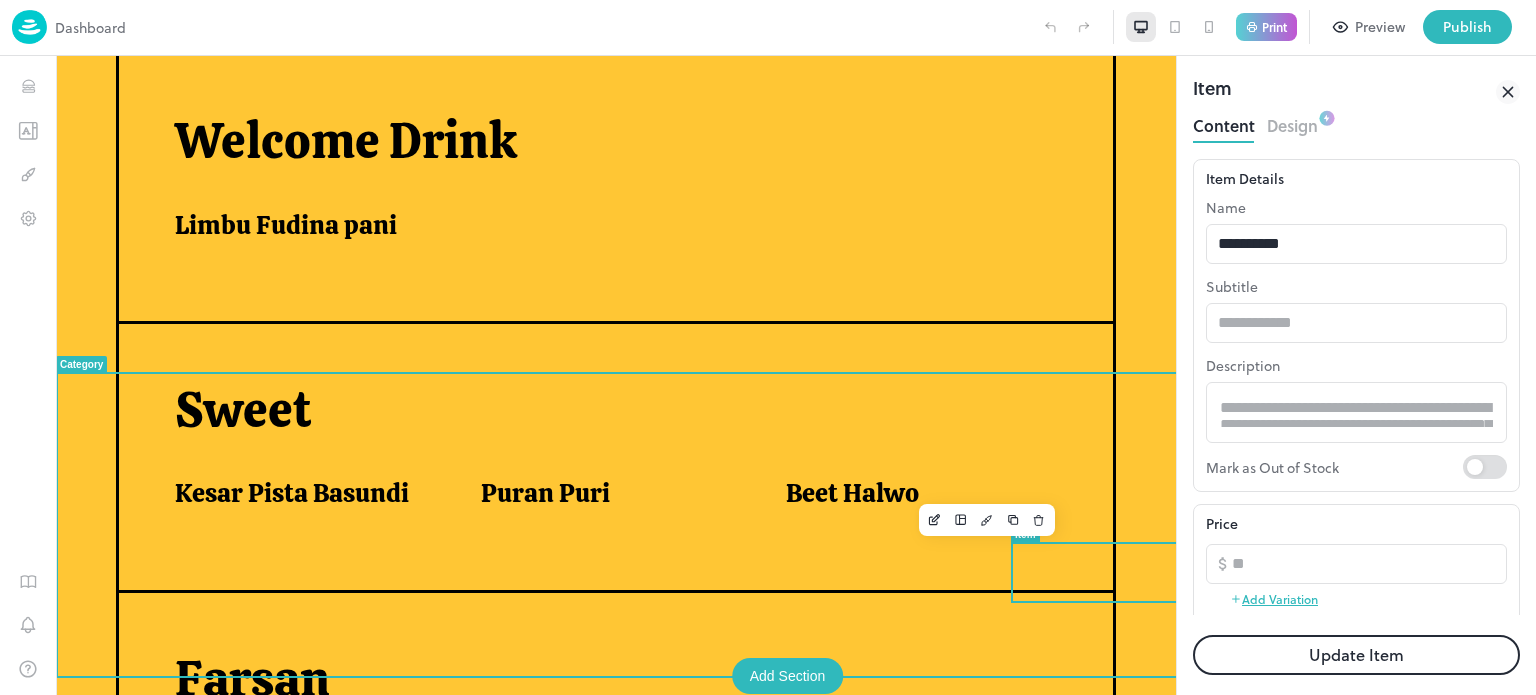 scroll, scrollTop: 0, scrollLeft: 0, axis: both 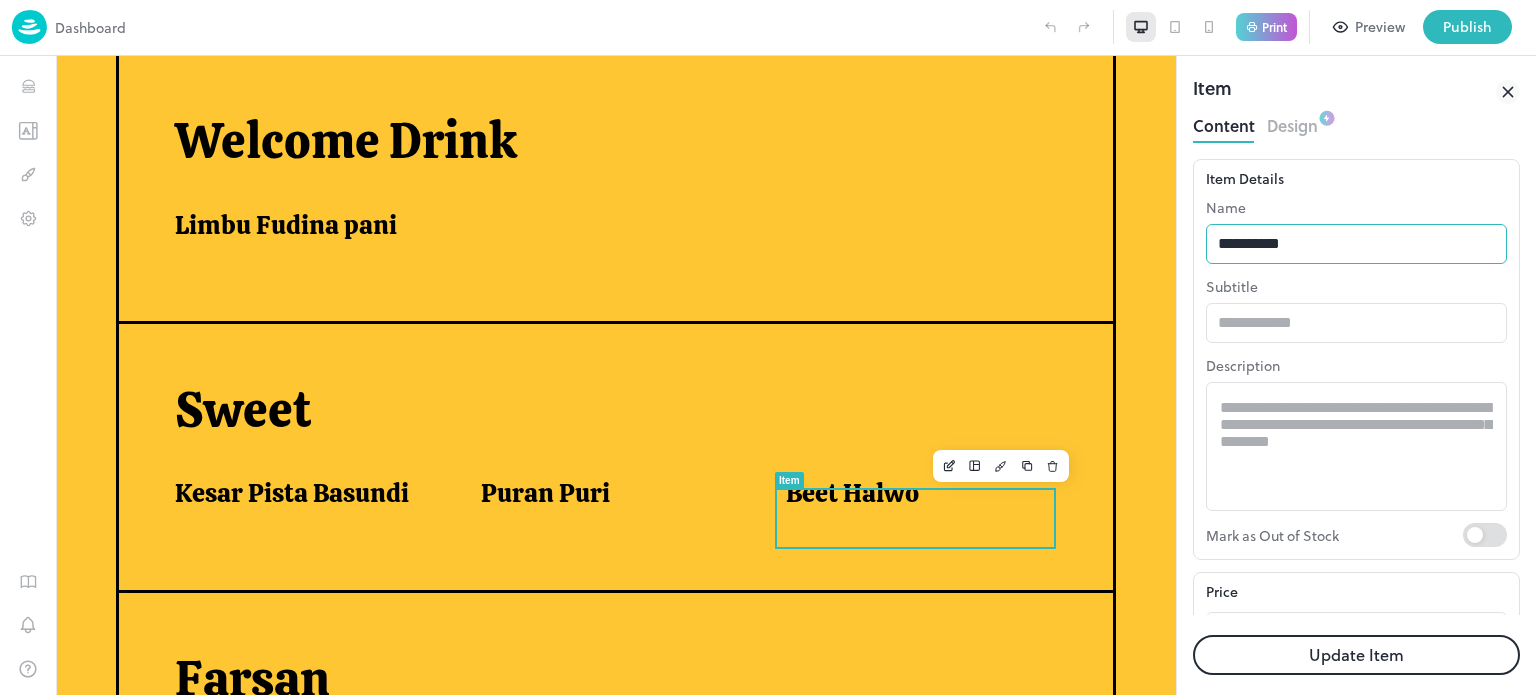 click on "**********" at bounding box center (1356, 244) 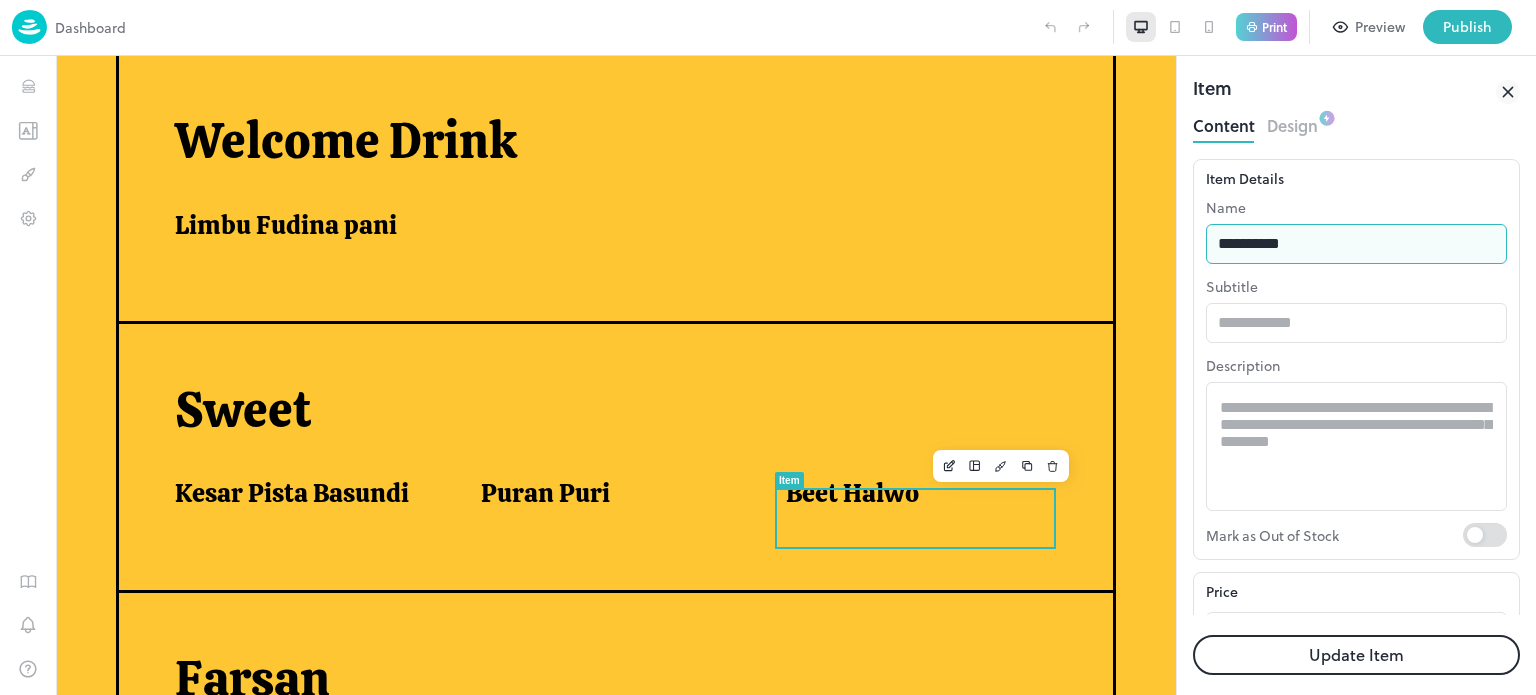 click on "**********" at bounding box center (1356, 244) 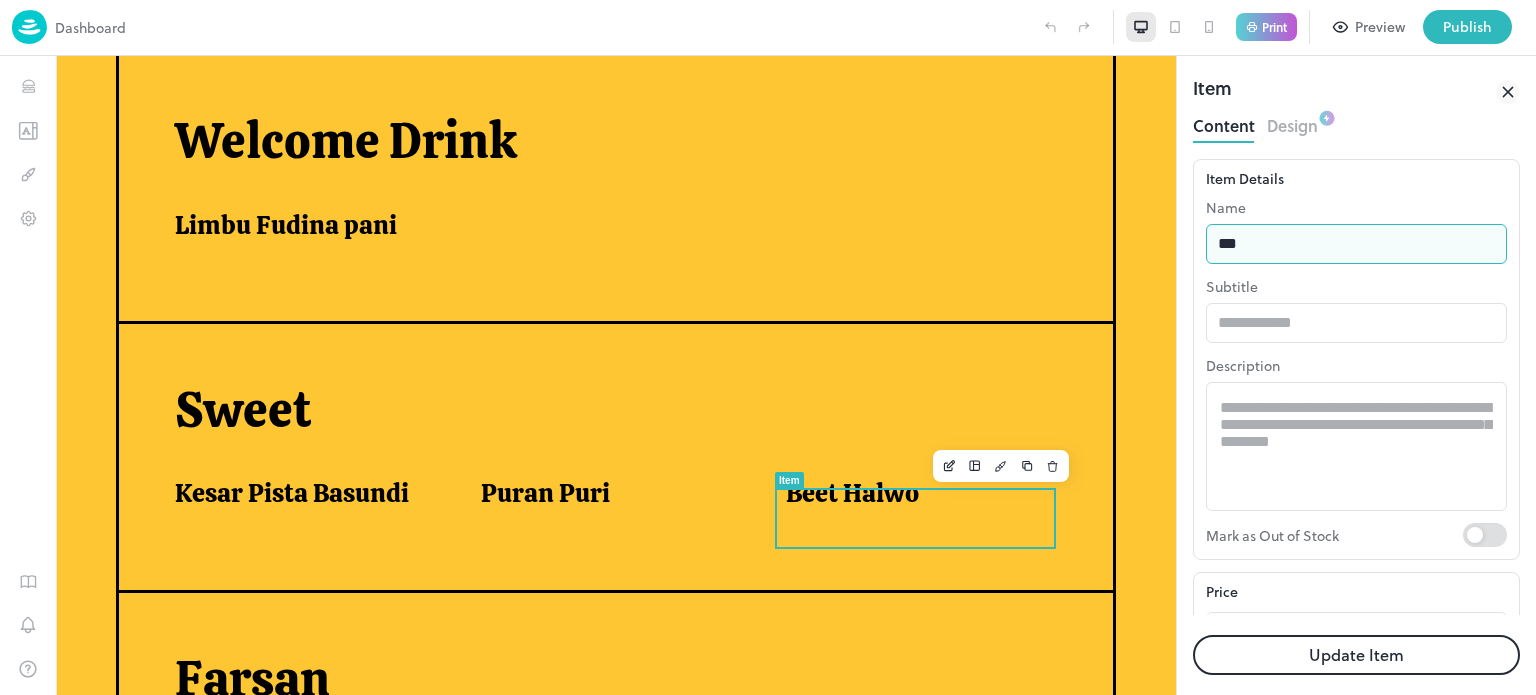 type on "**********" 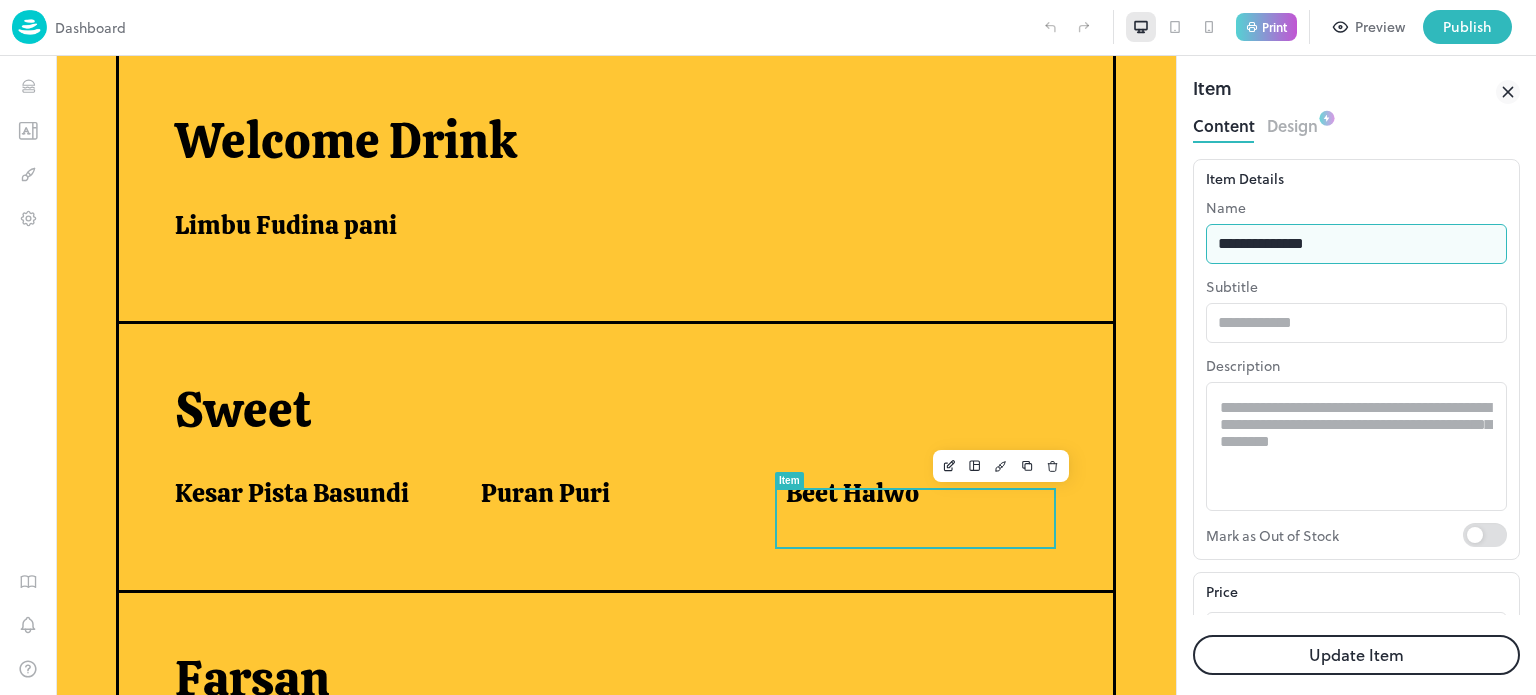 click on "Update Item" at bounding box center [1356, 655] 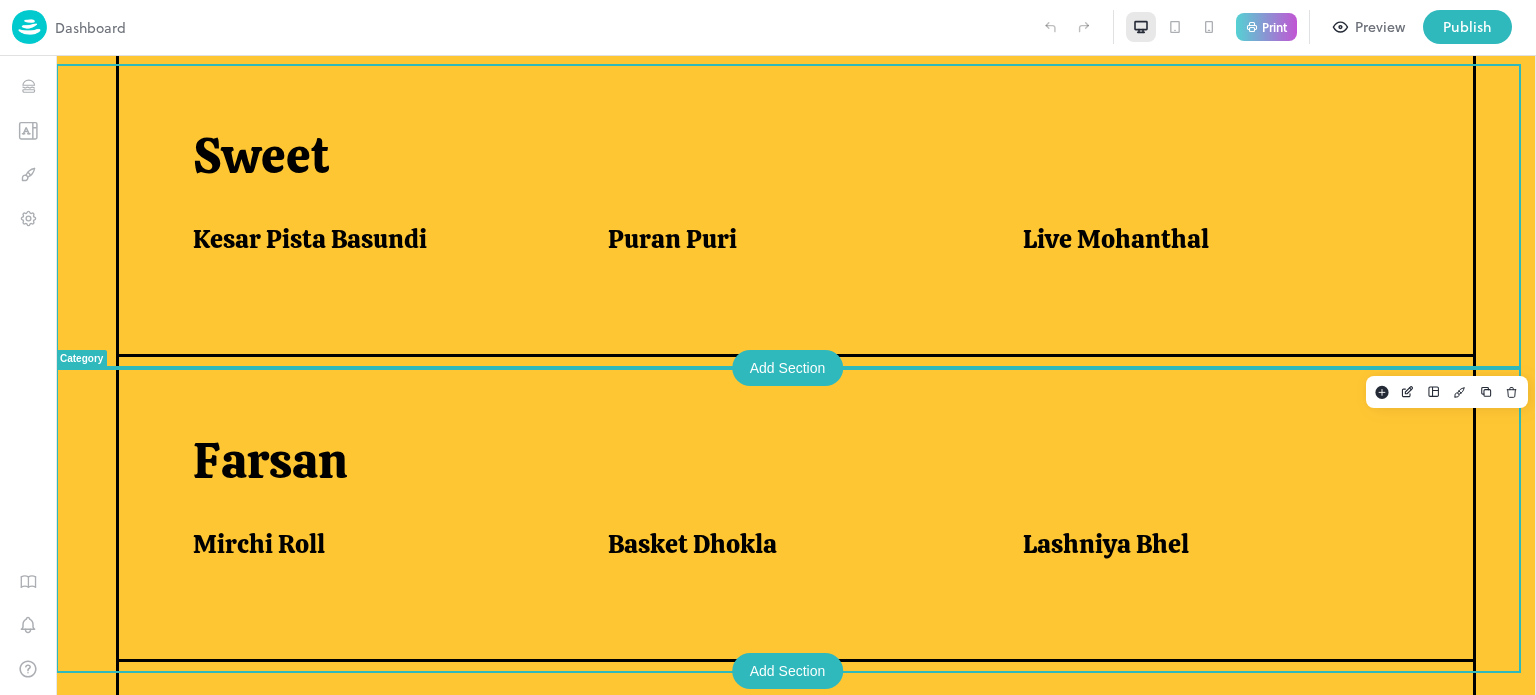 scroll, scrollTop: 856, scrollLeft: 0, axis: vertical 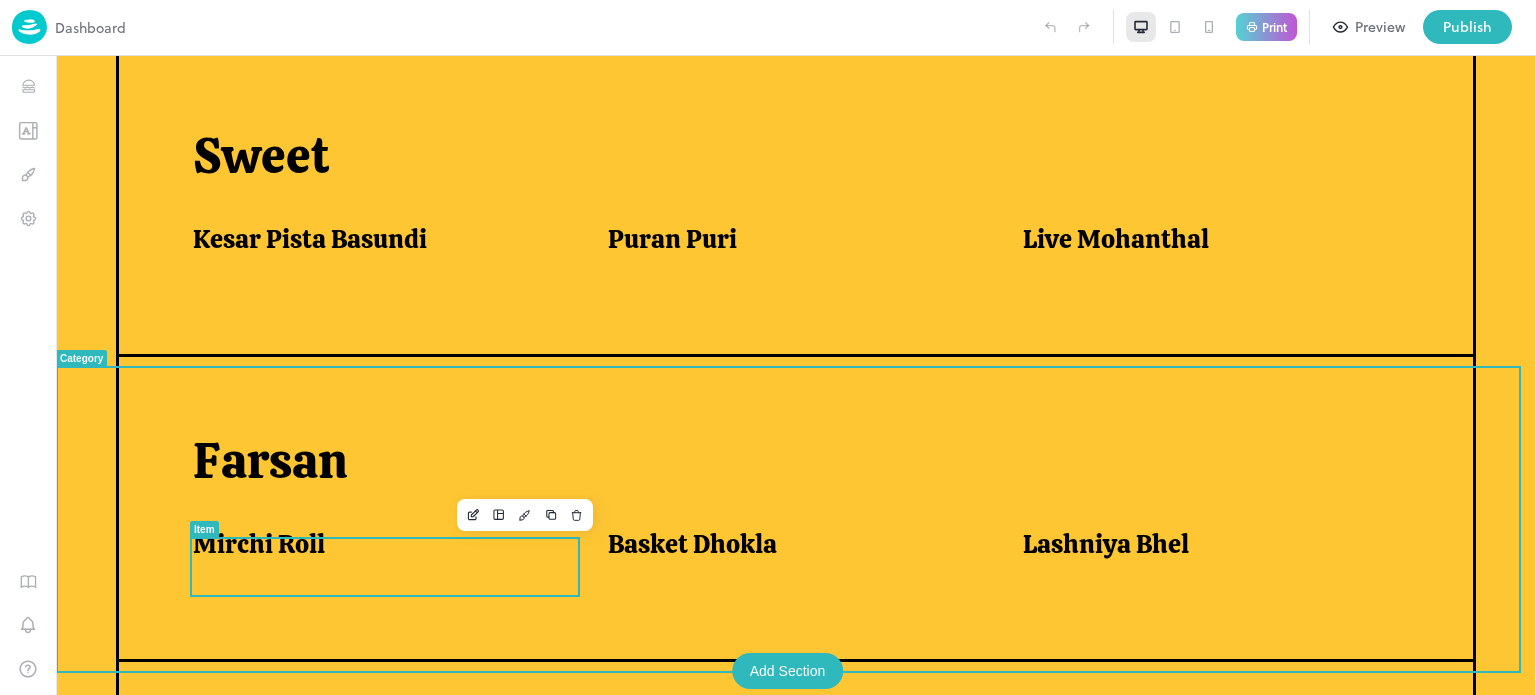 click on "Mirchi Roll" at bounding box center (376, 544) 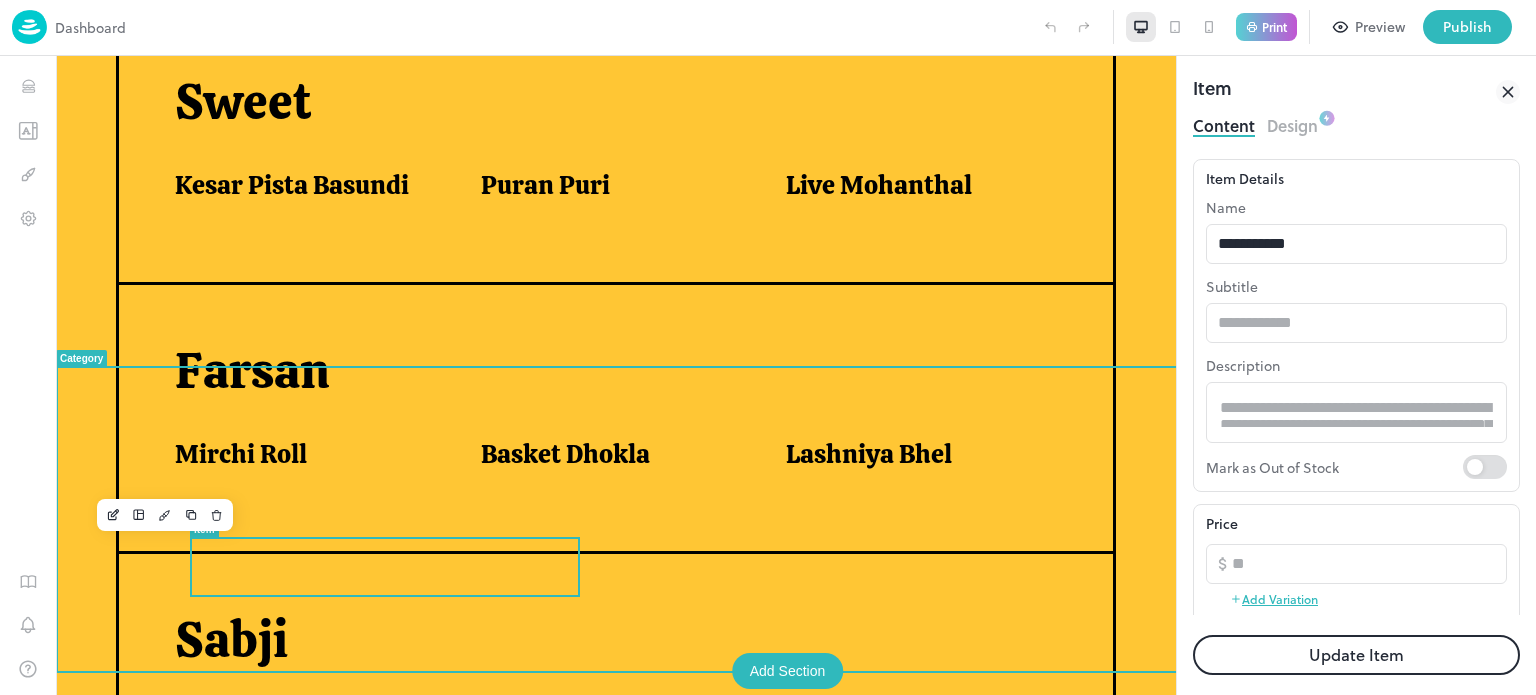 scroll, scrollTop: 0, scrollLeft: 0, axis: both 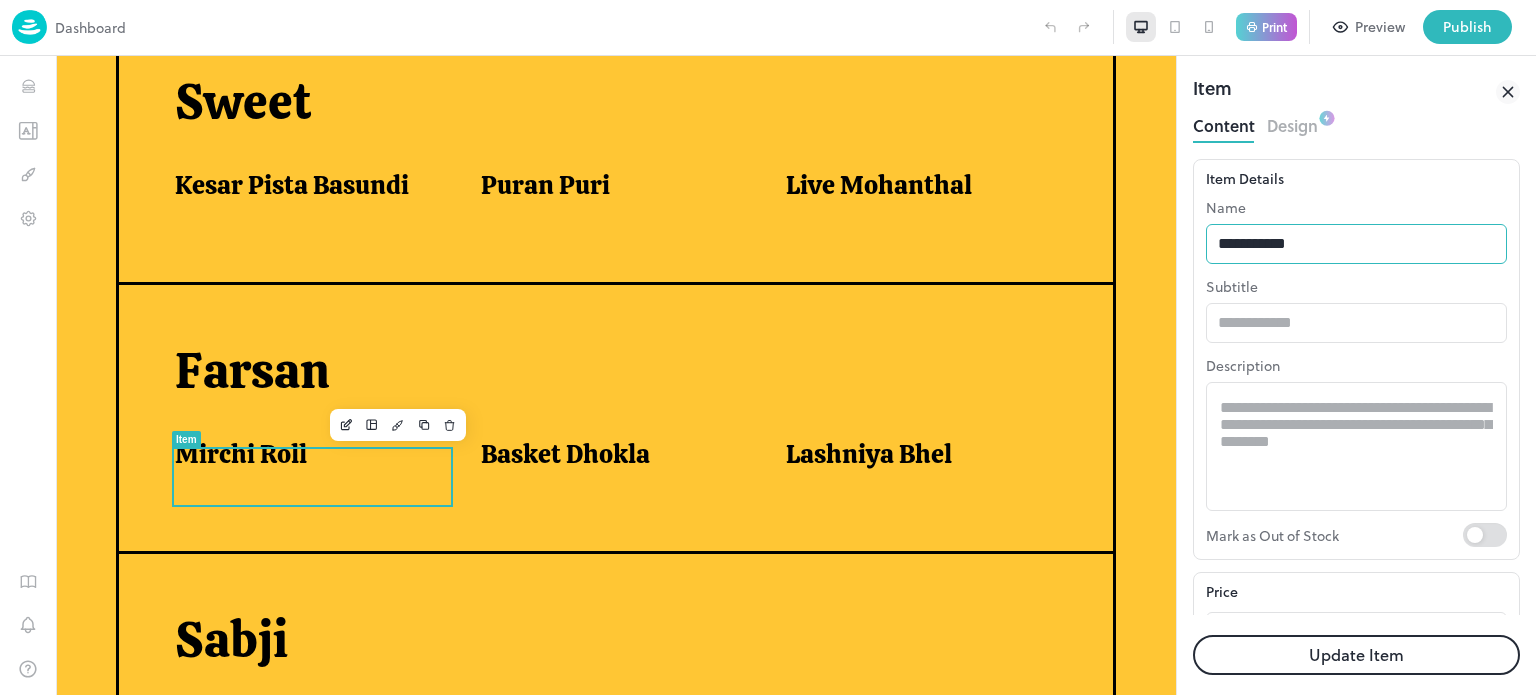 click on "**********" at bounding box center [1356, 244] 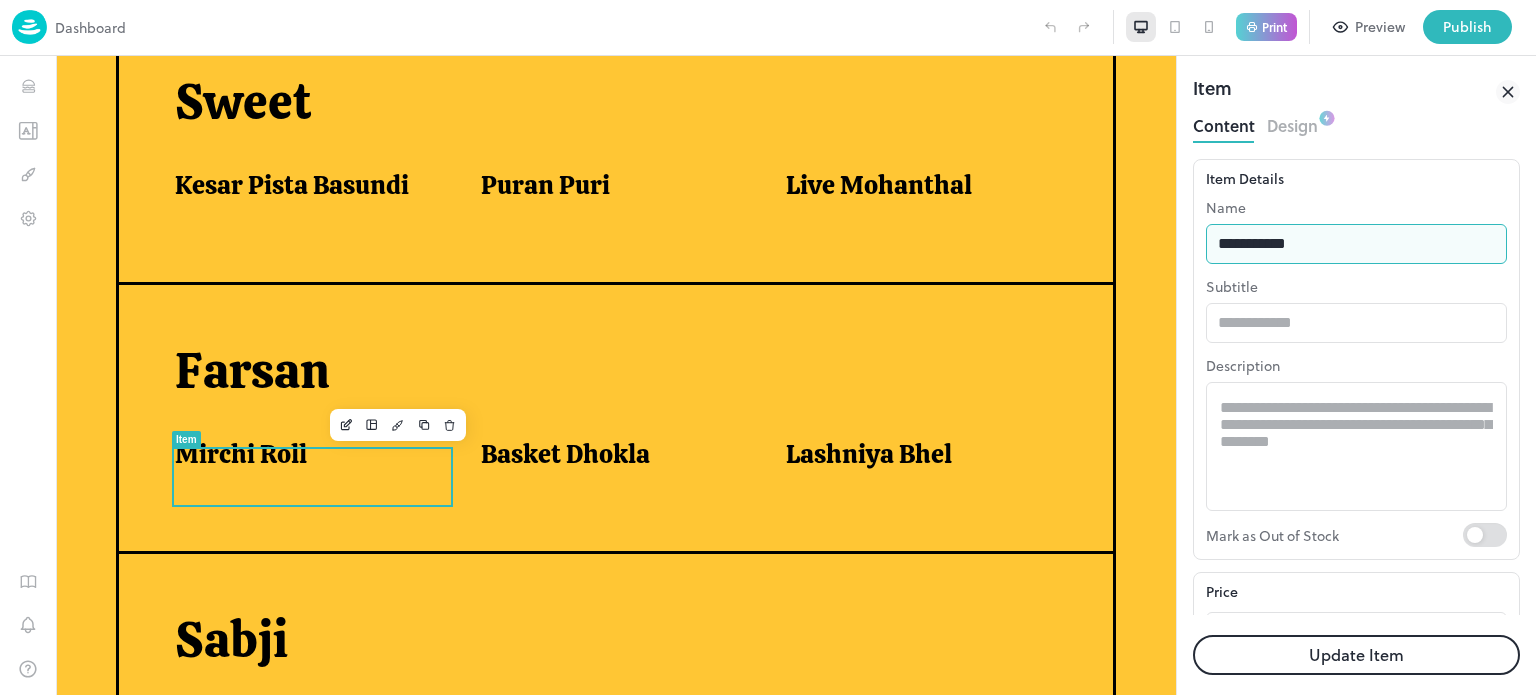 click on "**********" at bounding box center (1356, 244) 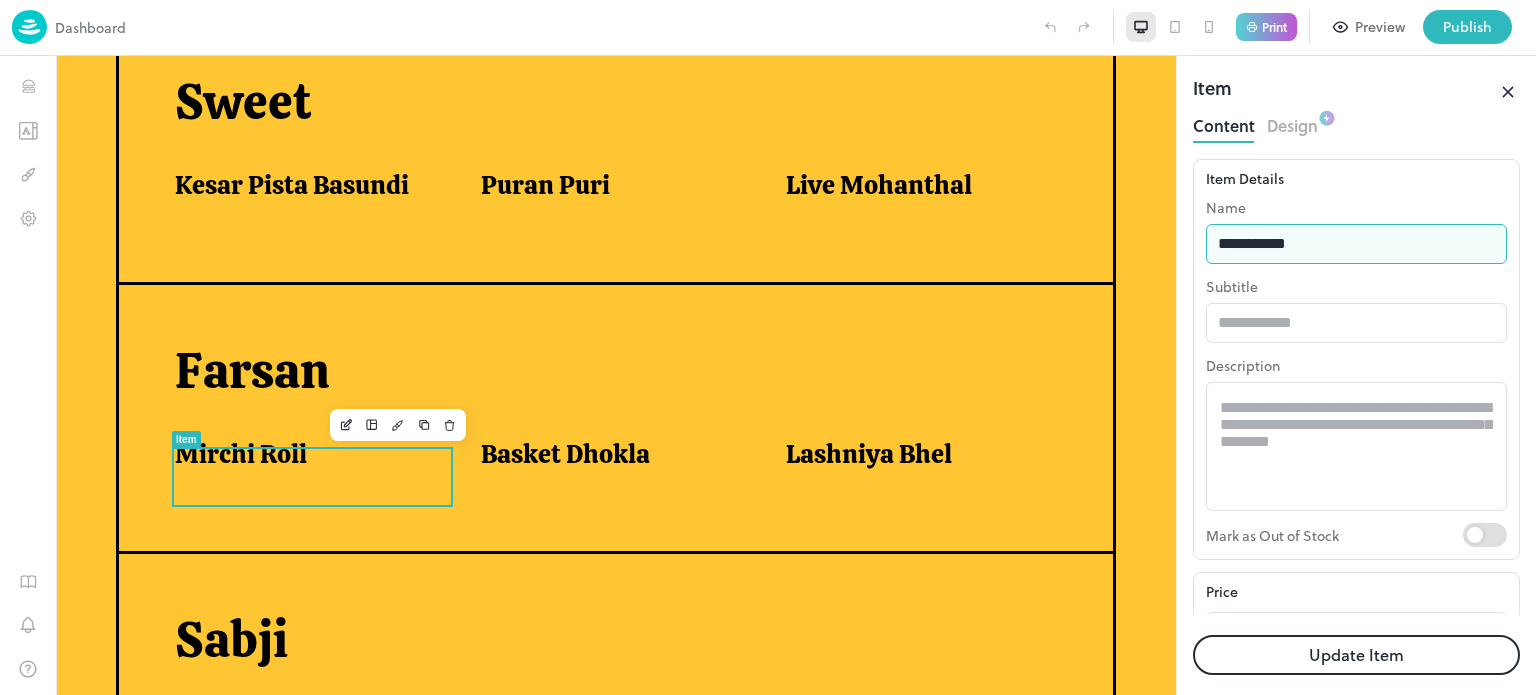 click on "**********" at bounding box center (1356, 244) 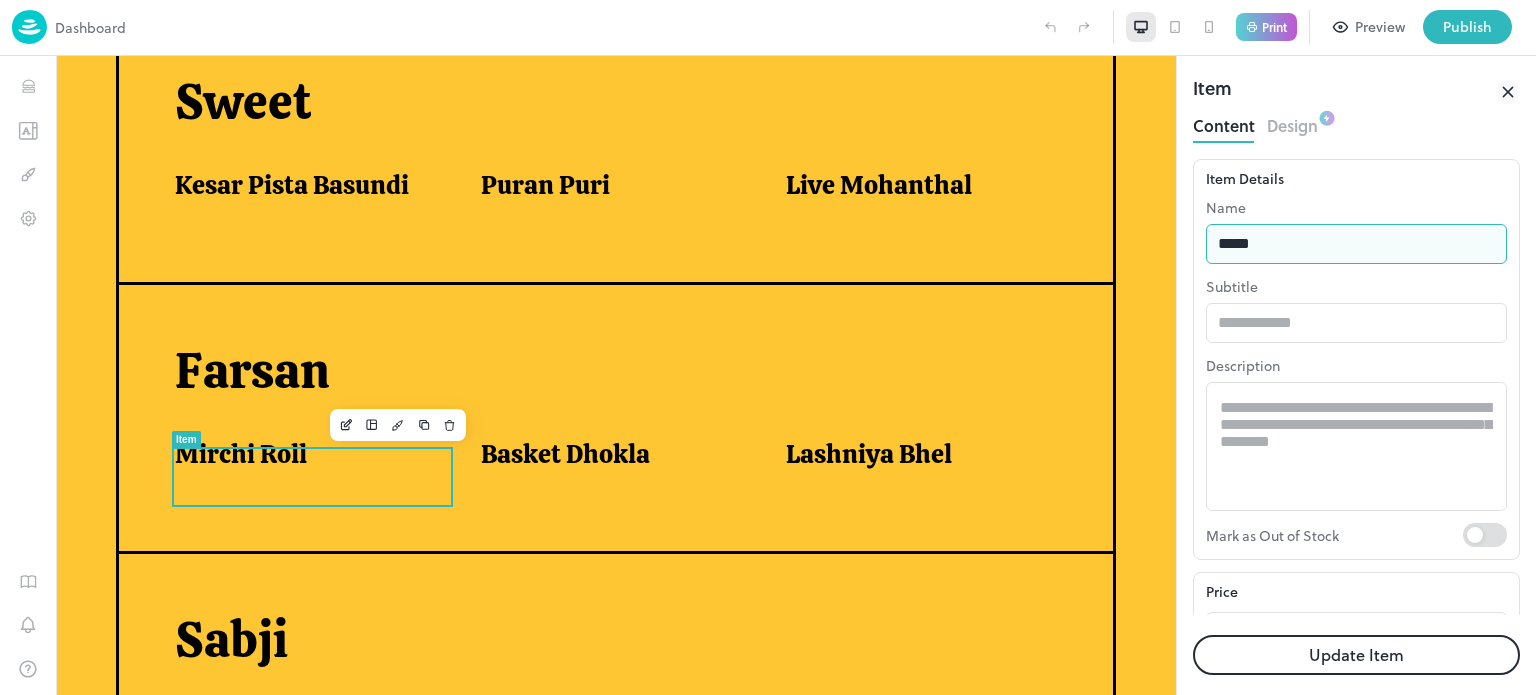 type on "**********" 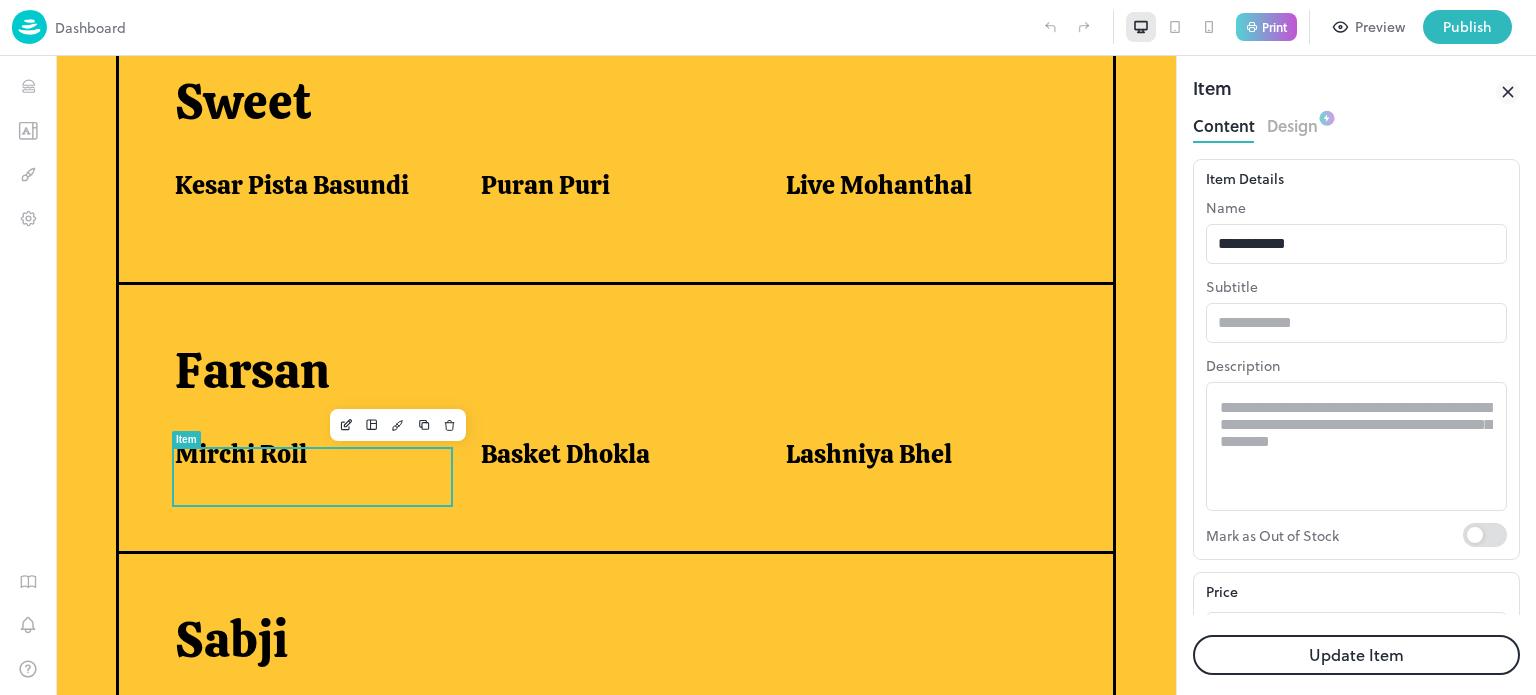 click on "Update Item" at bounding box center [1356, 655] 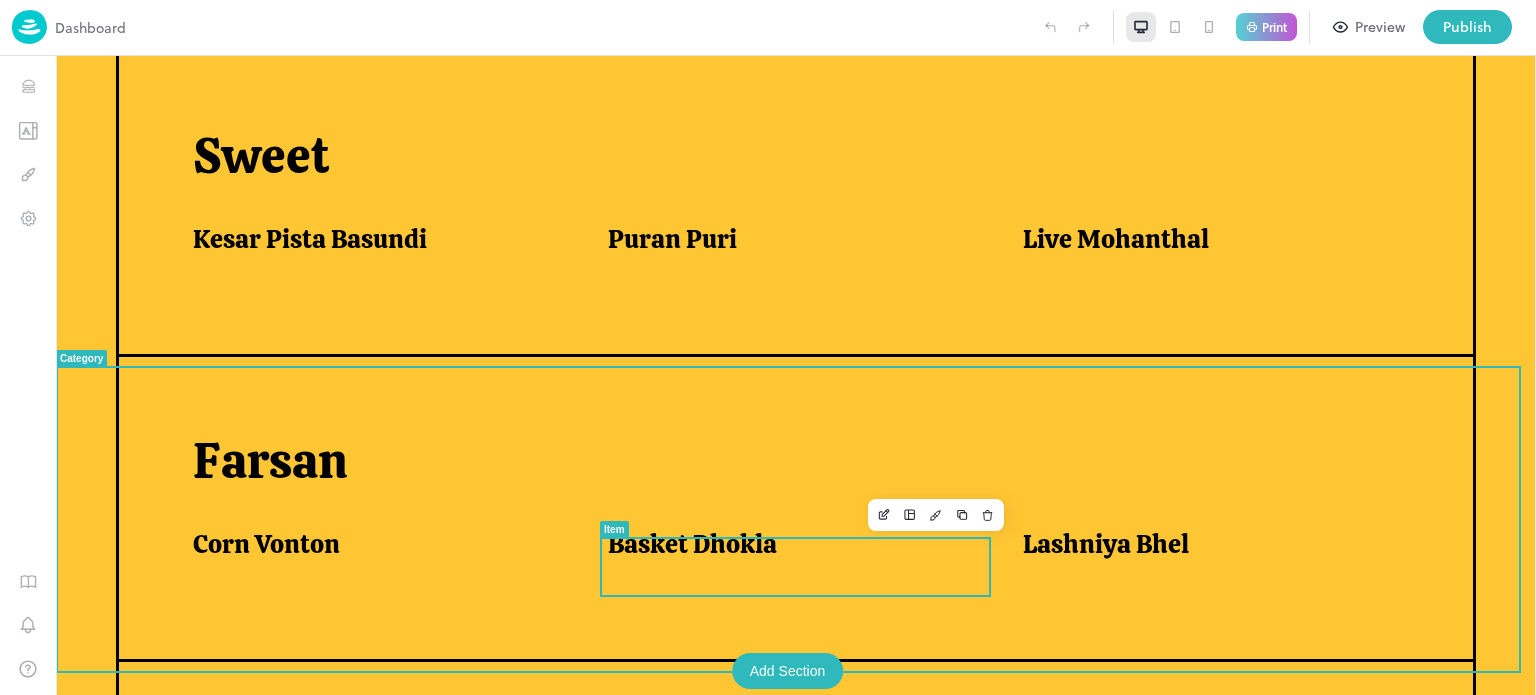click on "Basket Dhokla" at bounding box center [692, 544] 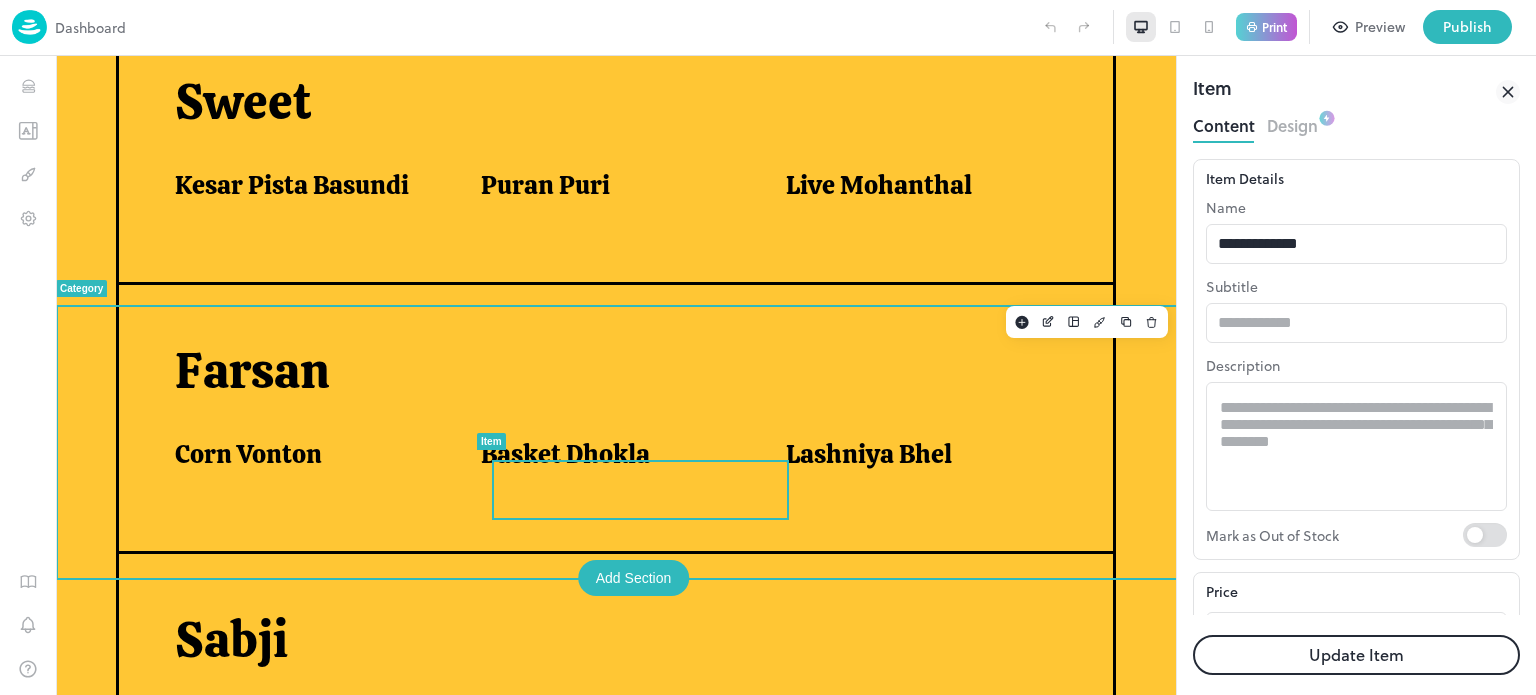 scroll, scrollTop: 0, scrollLeft: 0, axis: both 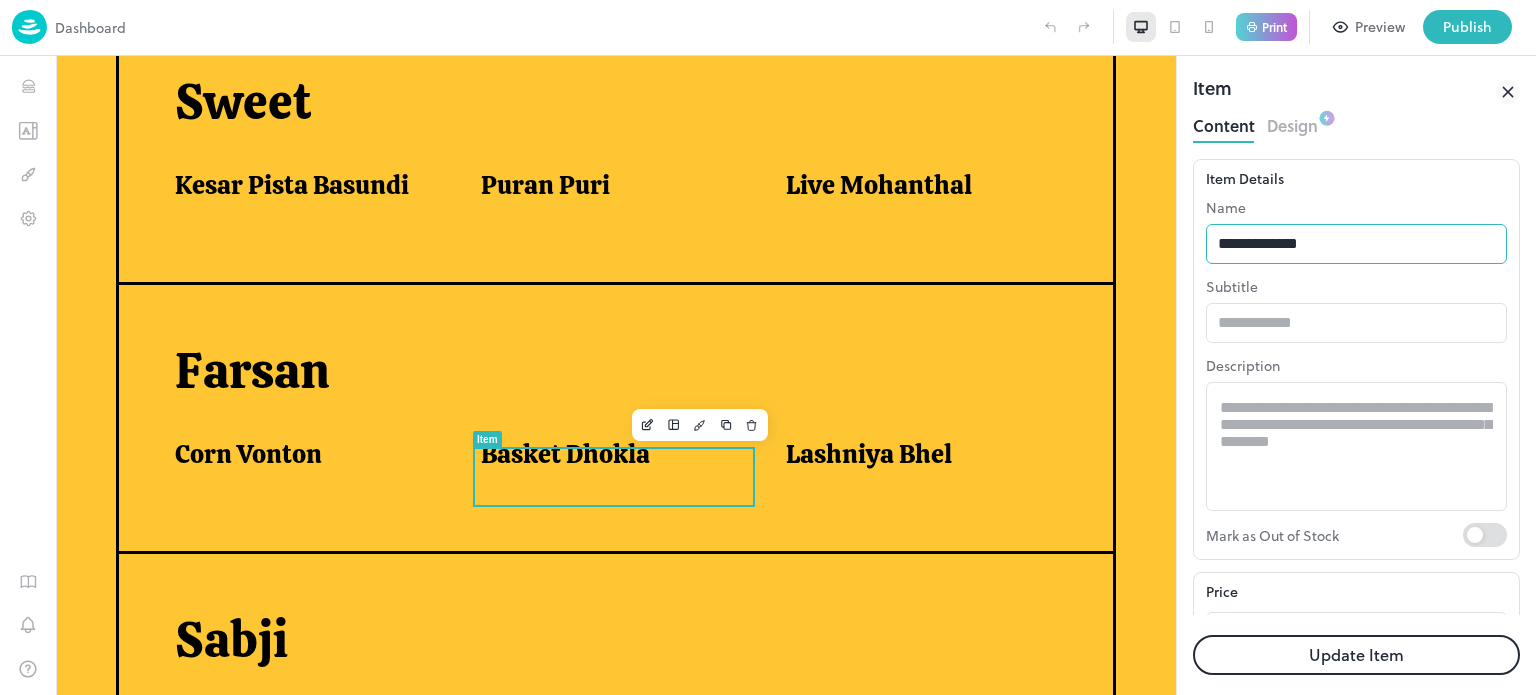 click on "**********" at bounding box center [1356, 244] 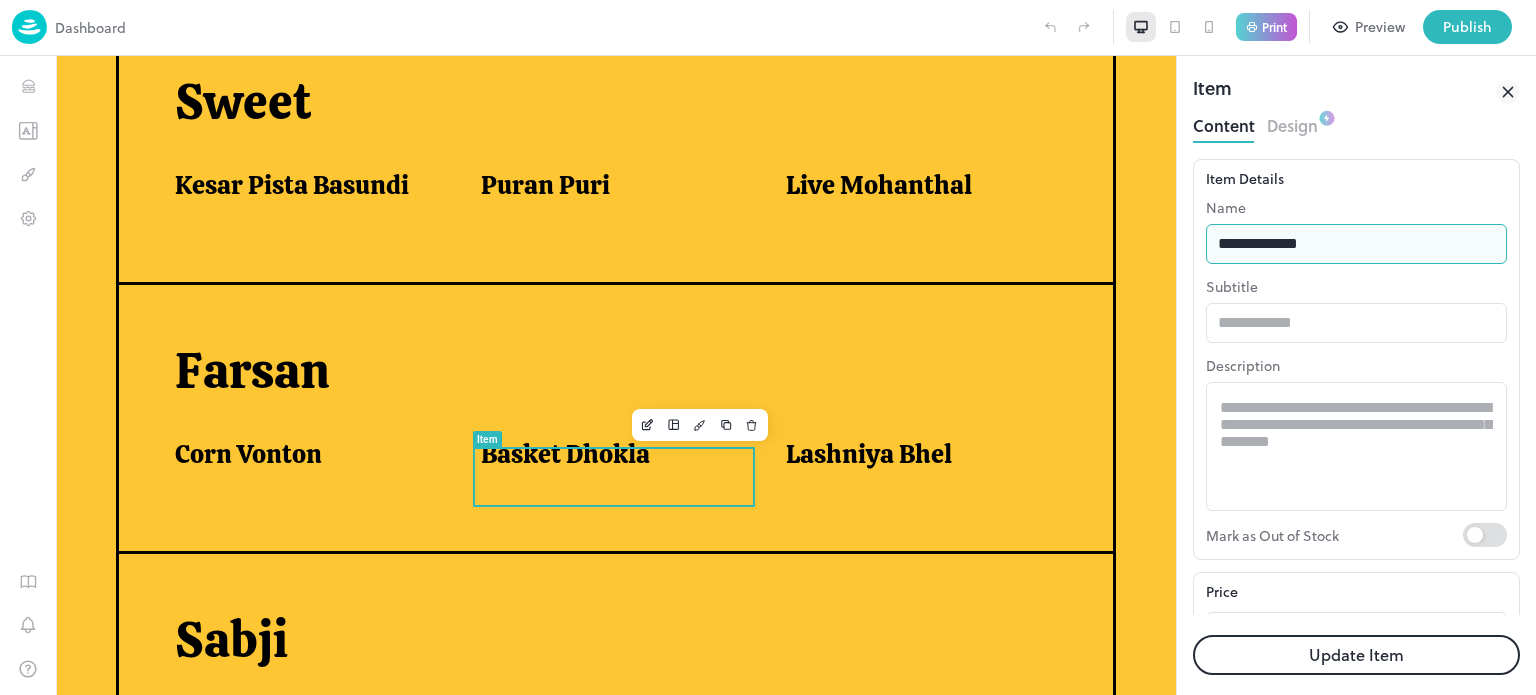 click on "**********" at bounding box center (1356, 244) 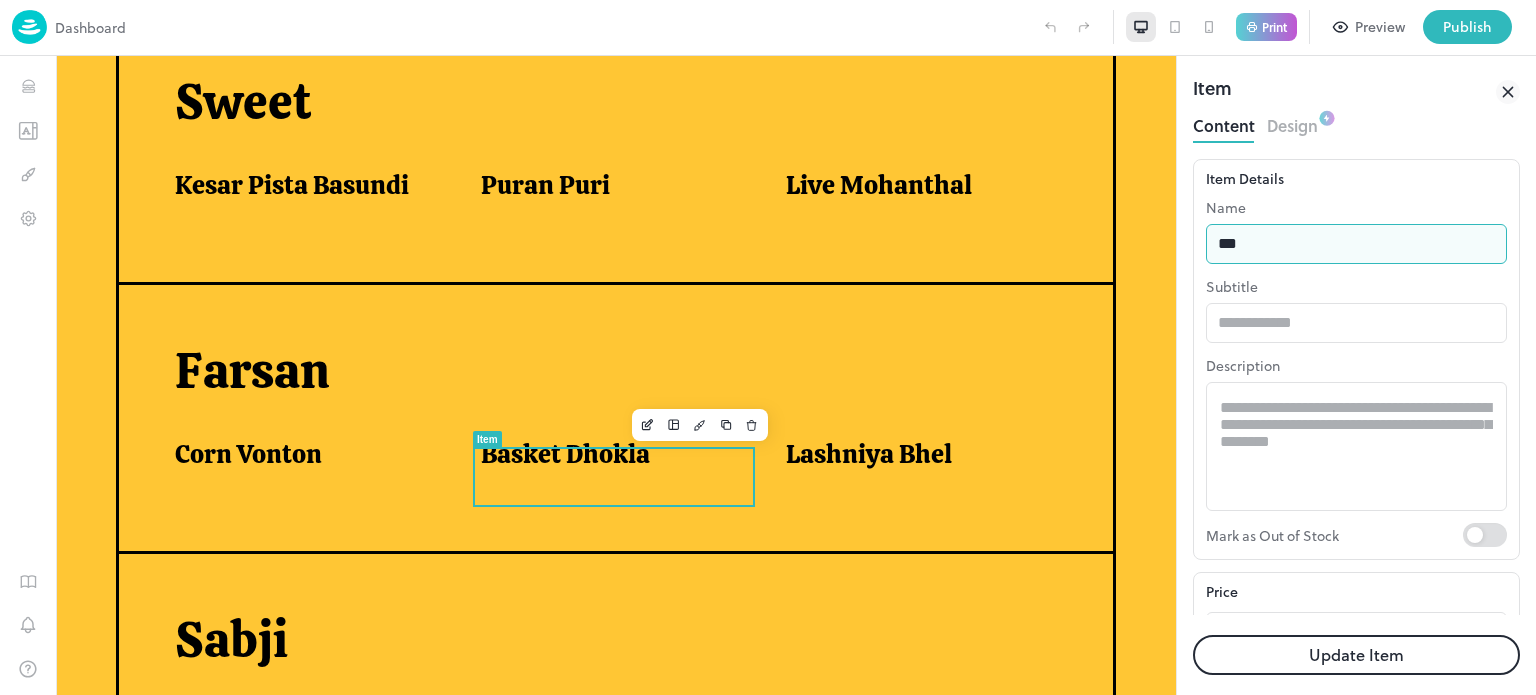 type on "**********" 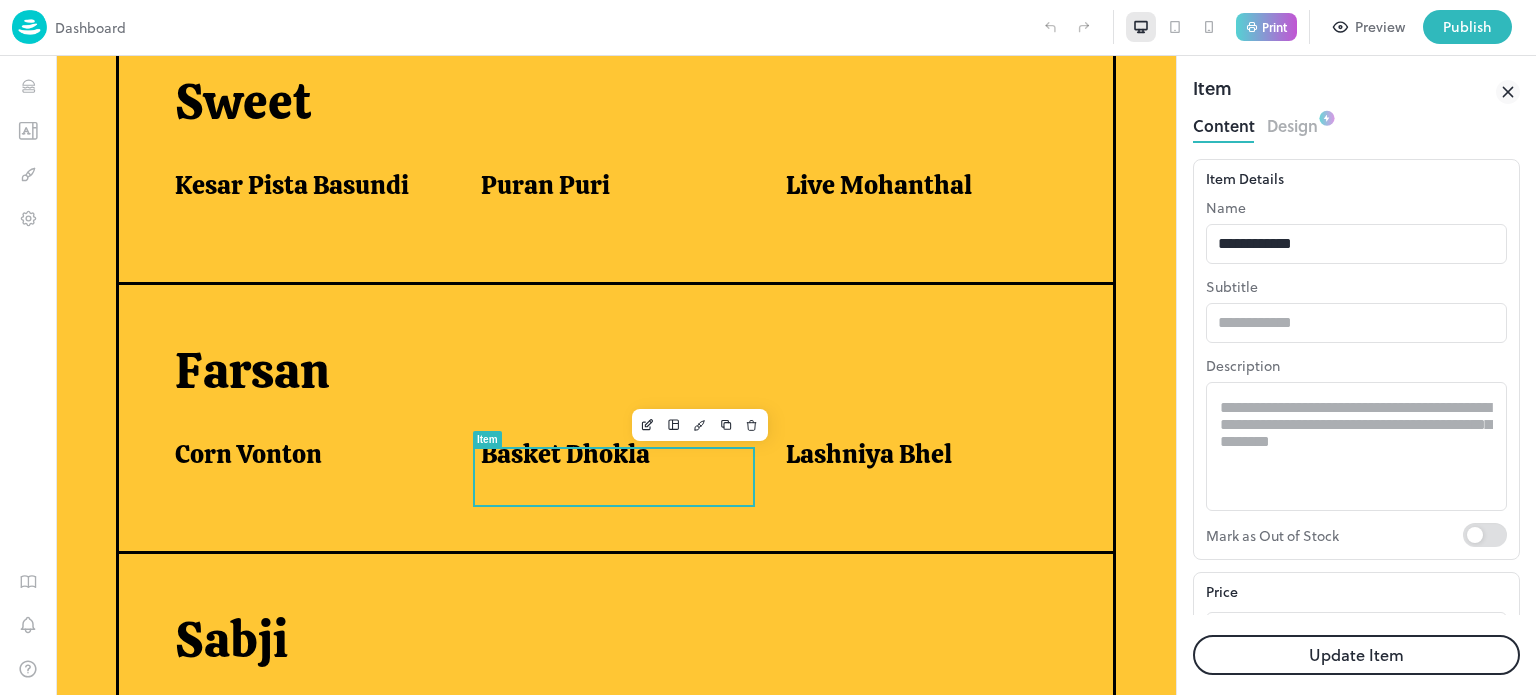 click on "Update Item" at bounding box center (1356, 655) 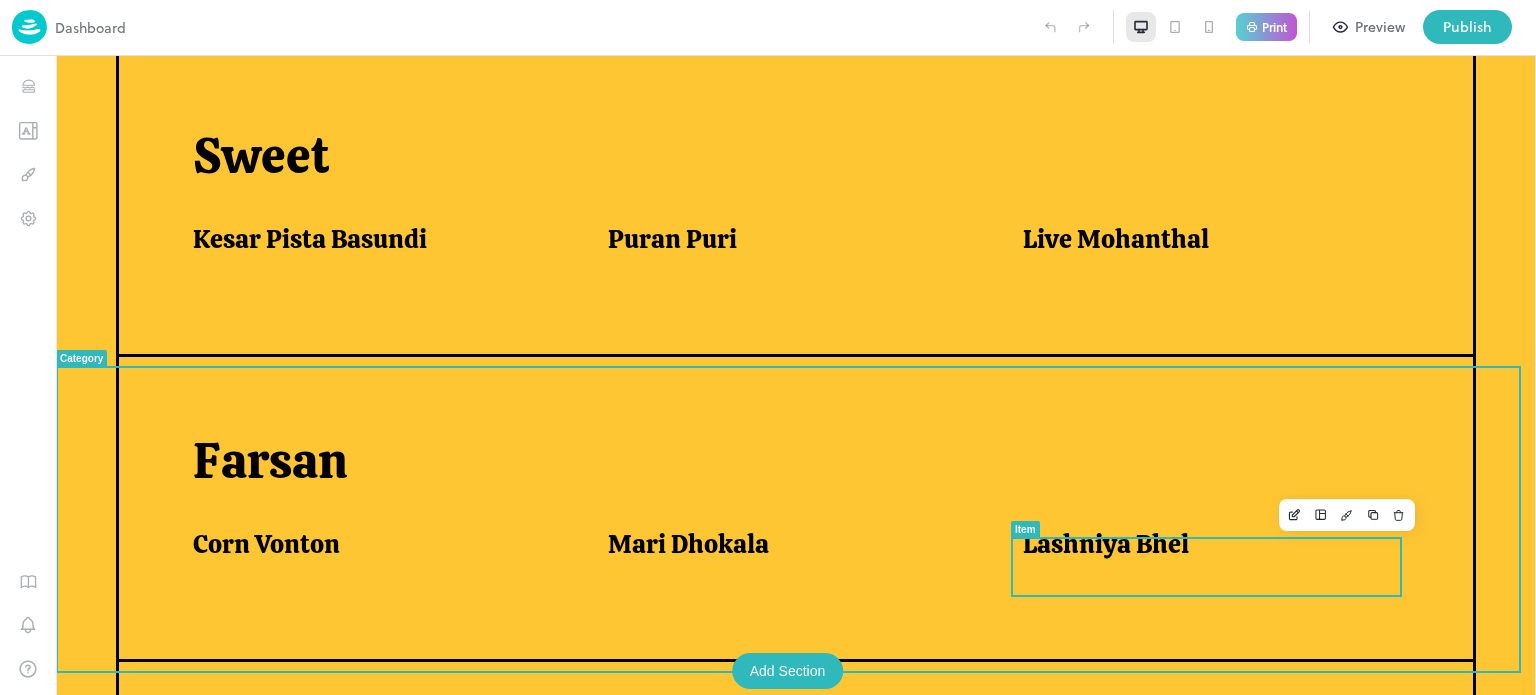 click on "Lashniya Bhel" at bounding box center [1106, 544] 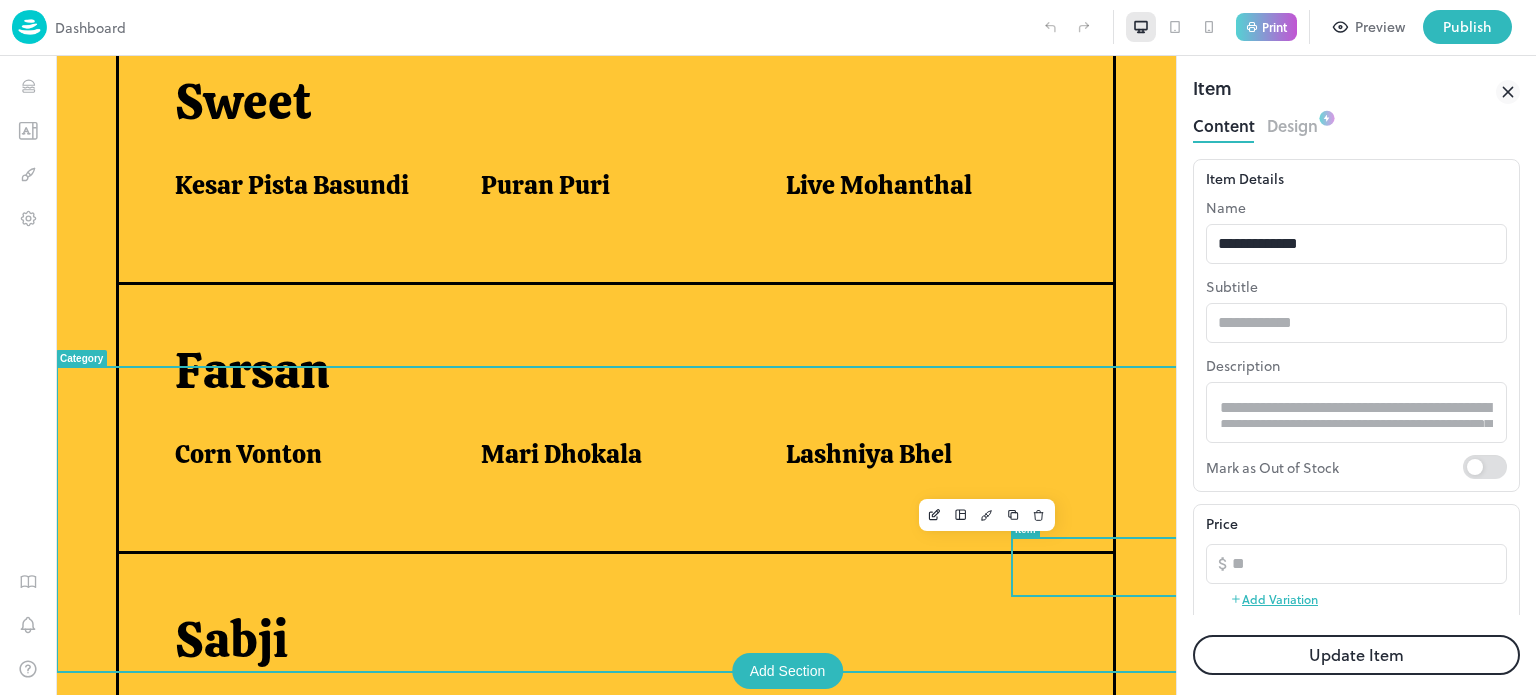 scroll, scrollTop: 0, scrollLeft: 0, axis: both 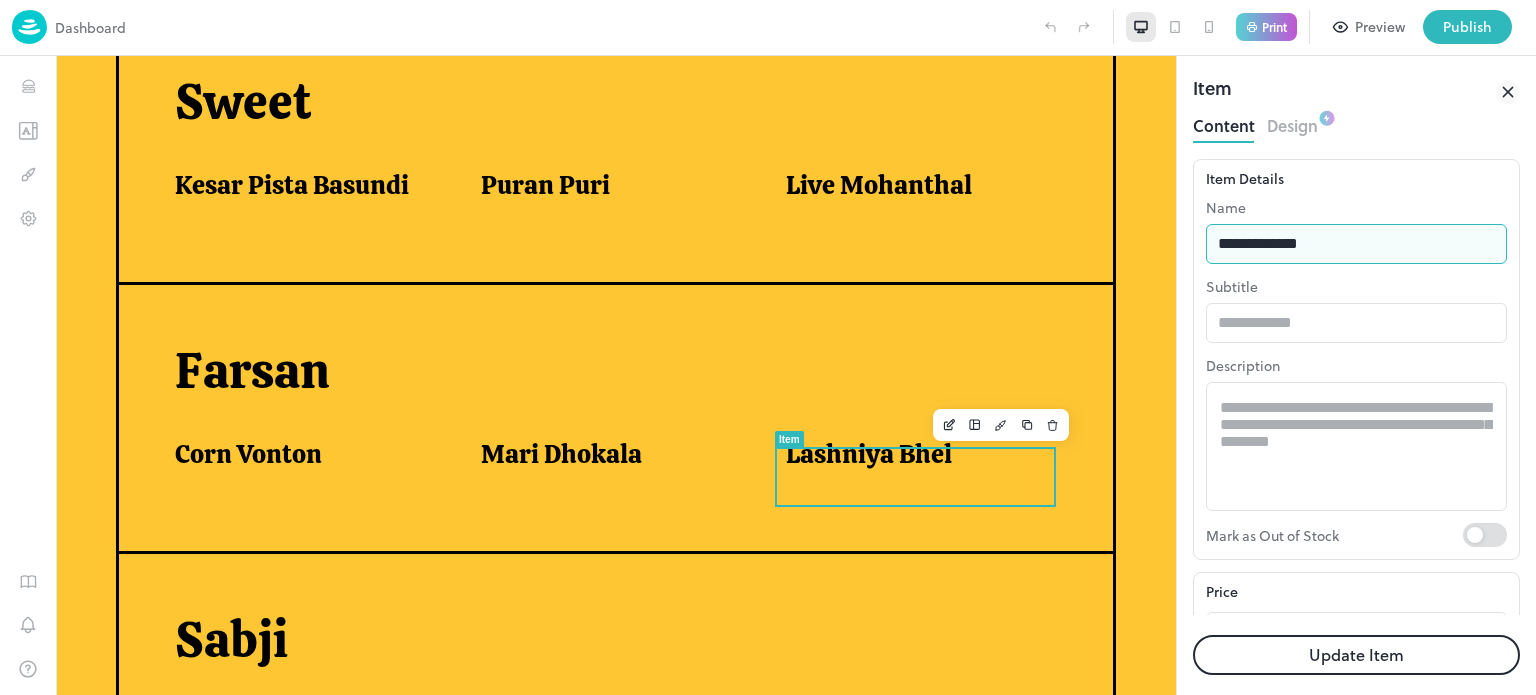 click on "**********" at bounding box center (1356, 244) 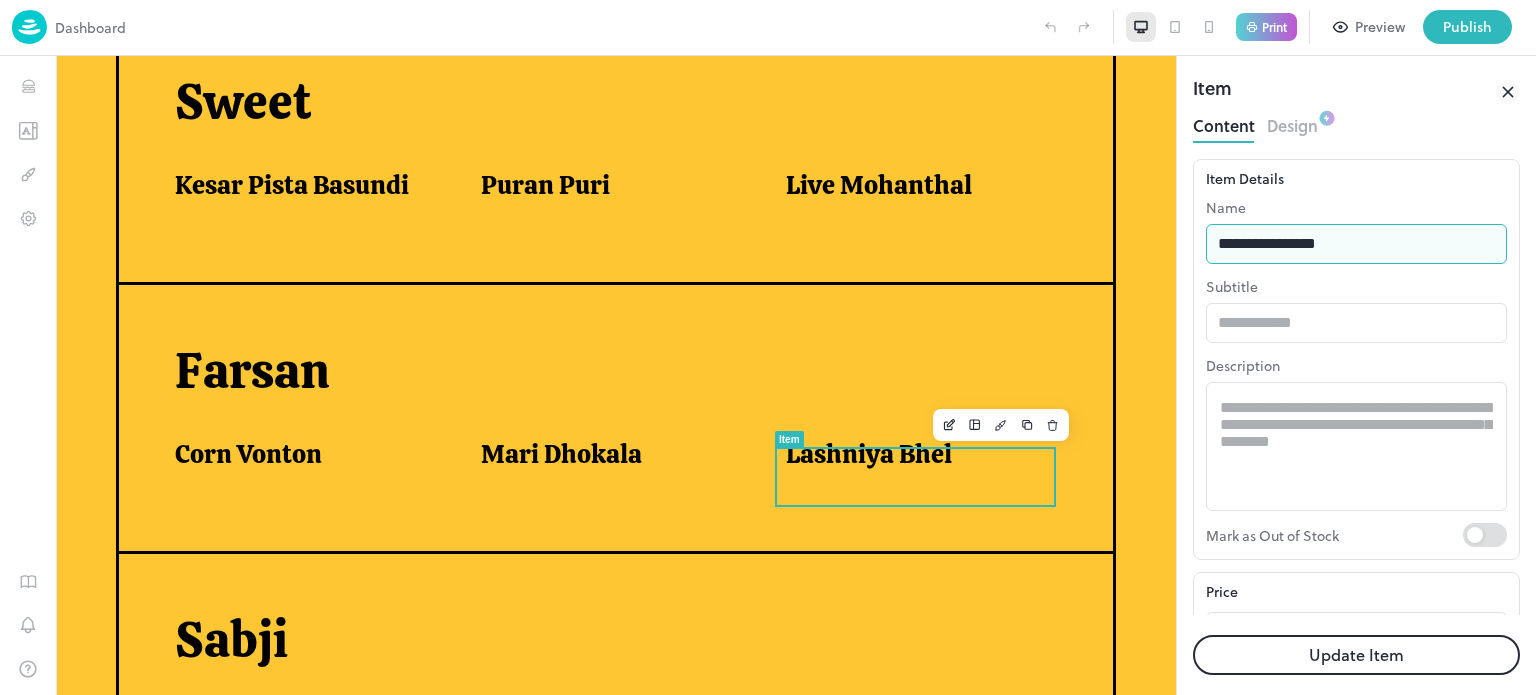 type on "**********" 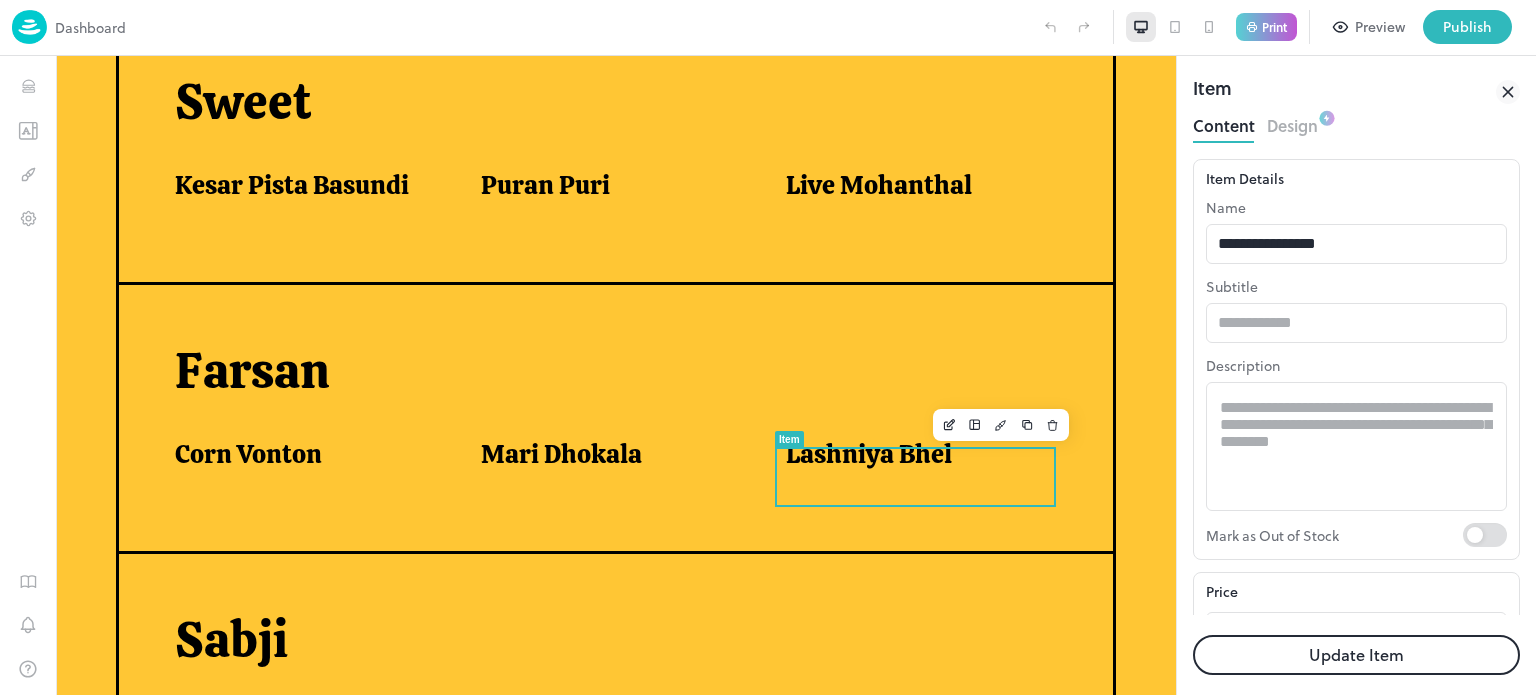click on "Update Item" at bounding box center (1356, 655) 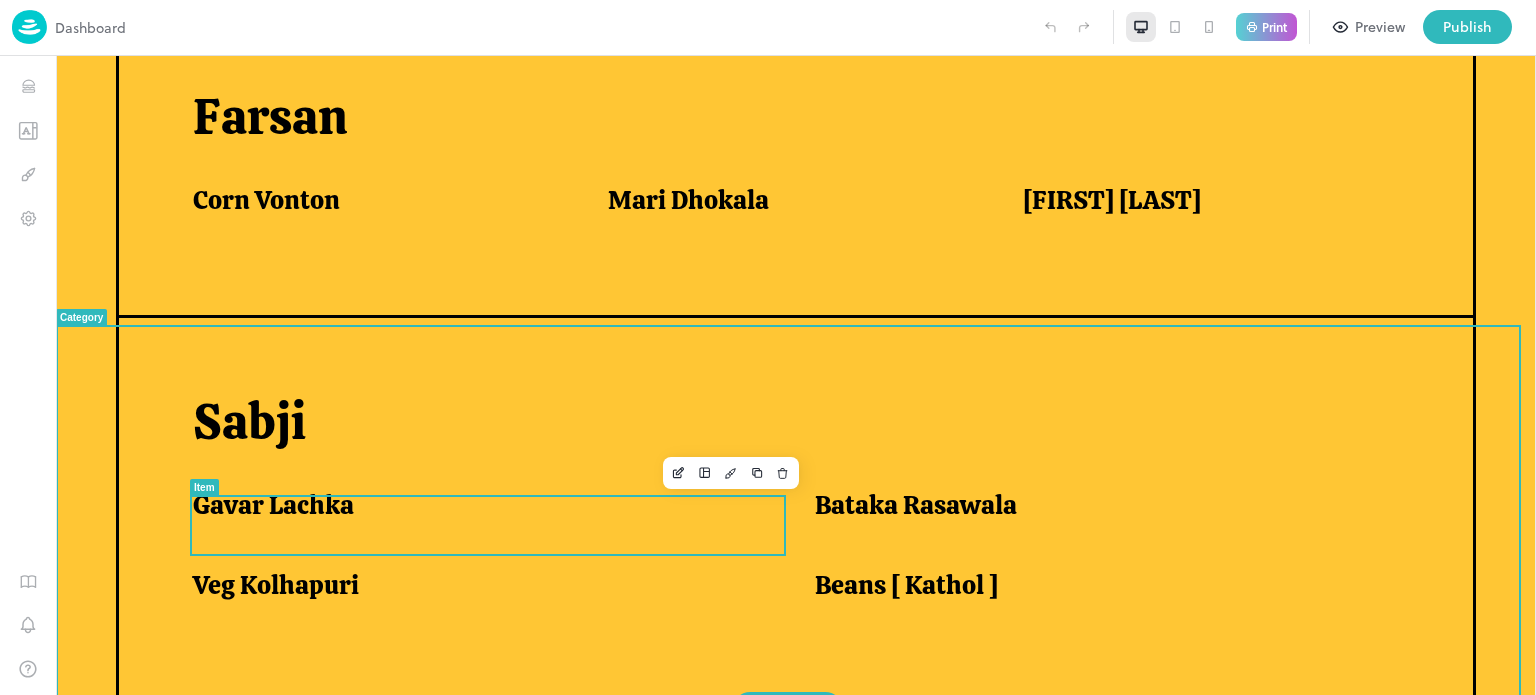 click on "Gavar Lachka" at bounding box center [479, 505] 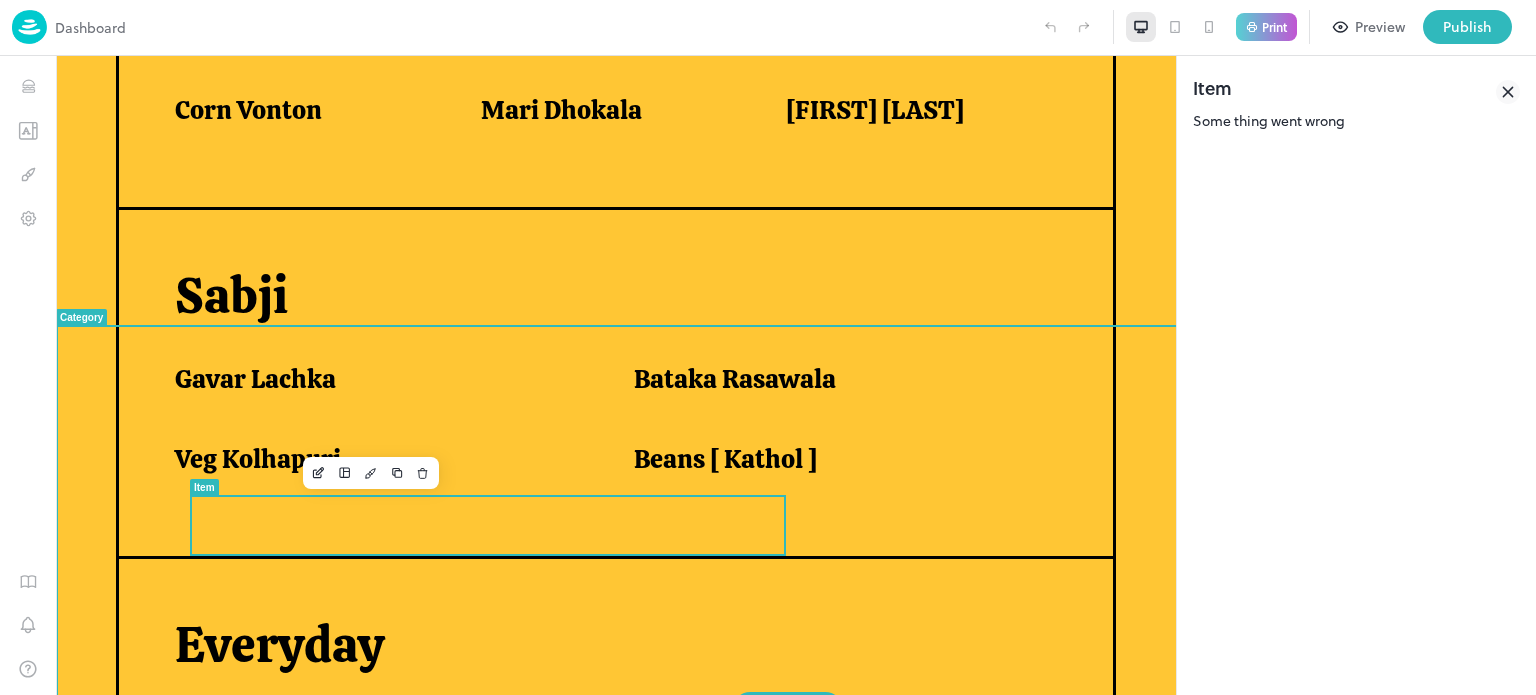 scroll, scrollTop: 1110, scrollLeft: 0, axis: vertical 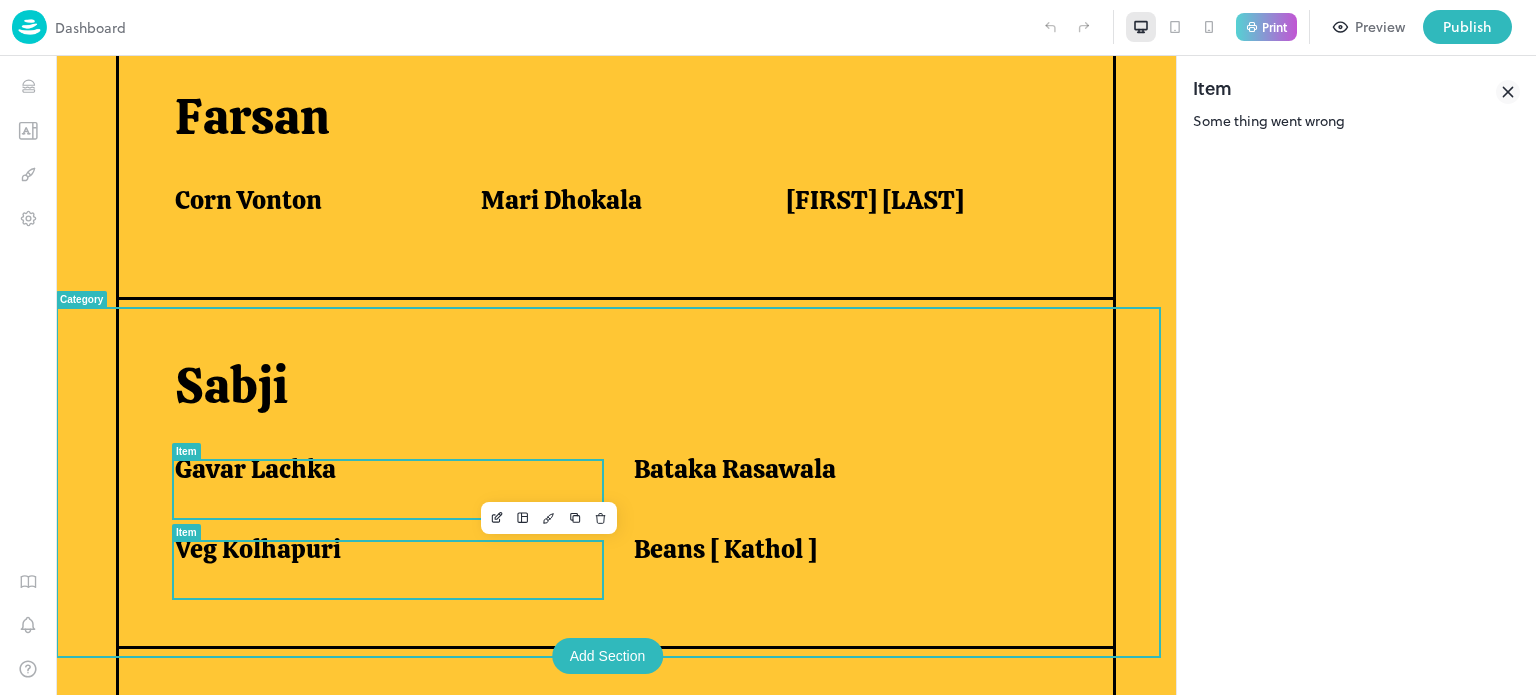 click on "Veg Kolhapuri" at bounding box center [380, 554] 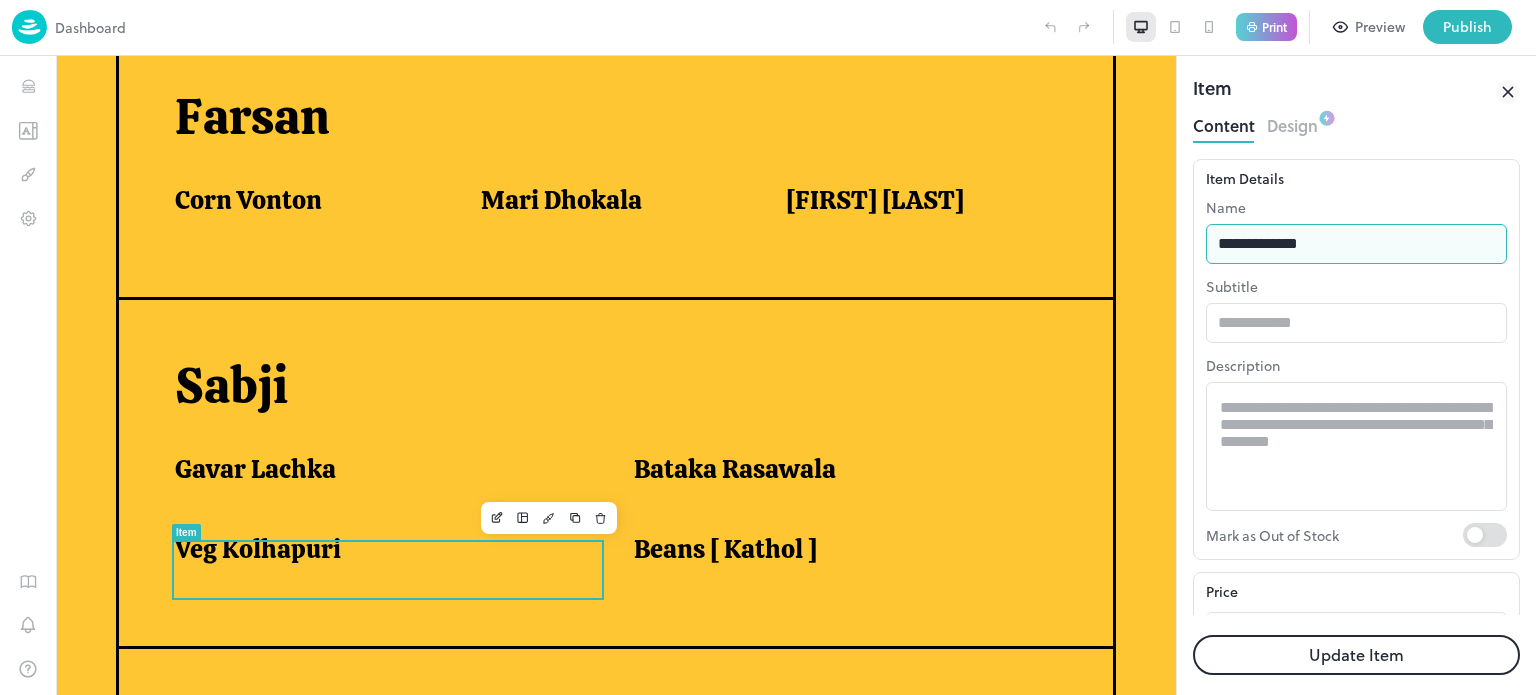 click on "**********" at bounding box center [1356, 244] 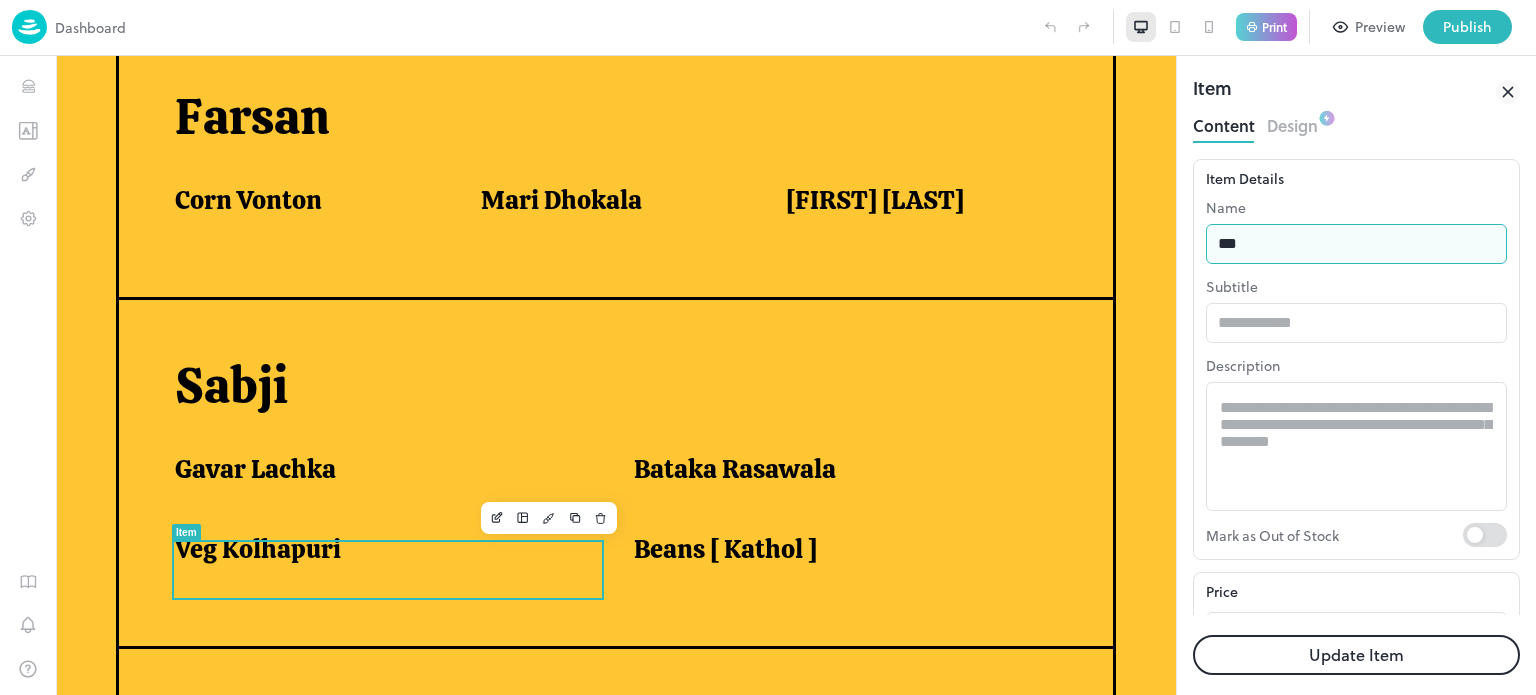 type on "**********" 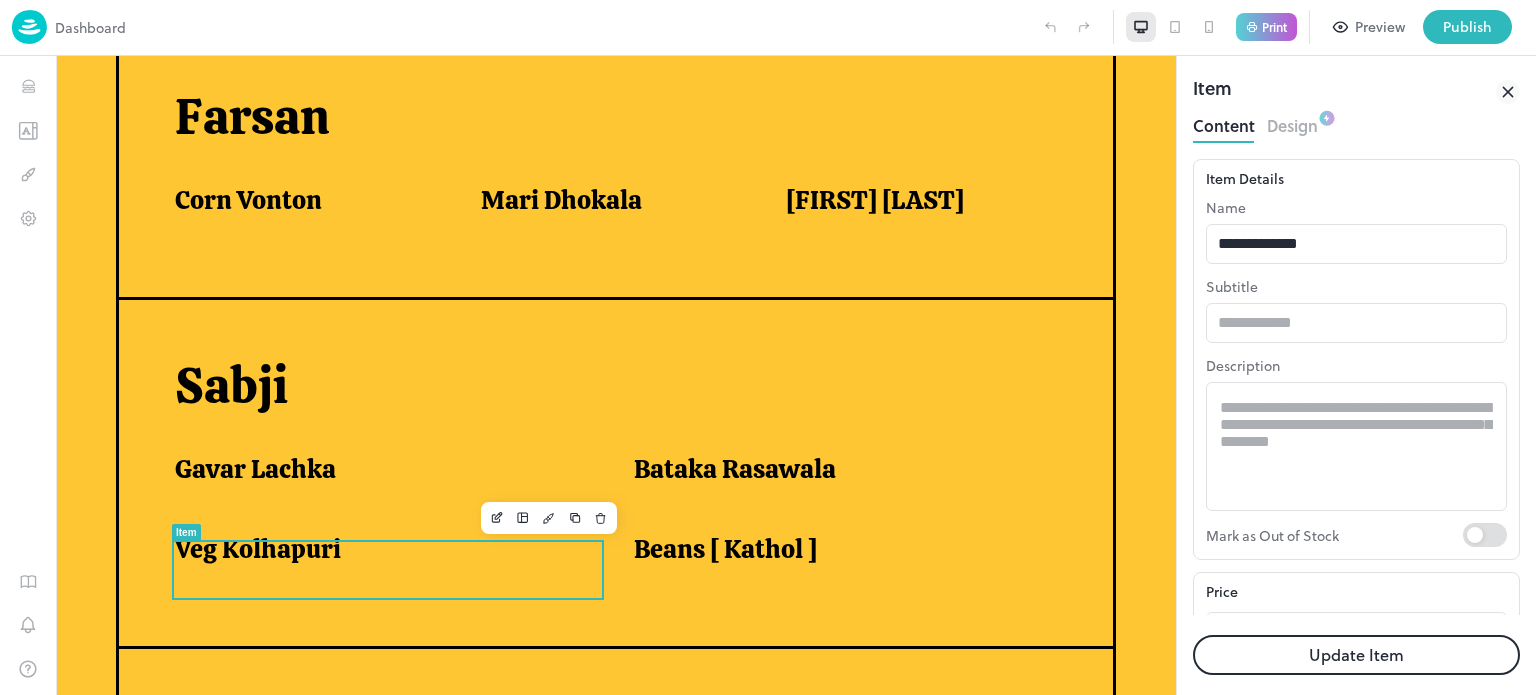click on "Update Item" at bounding box center [1356, 655] 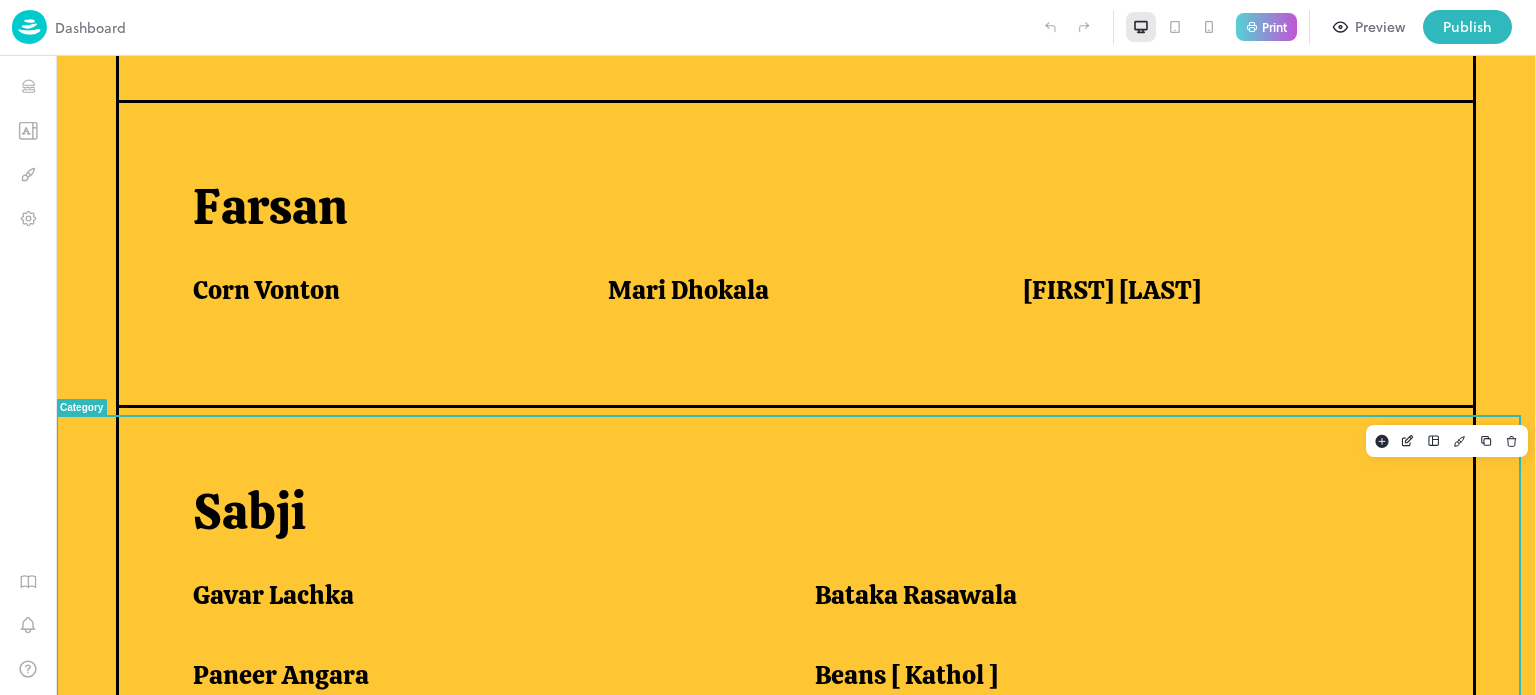 scroll, scrollTop: 1200, scrollLeft: 0, axis: vertical 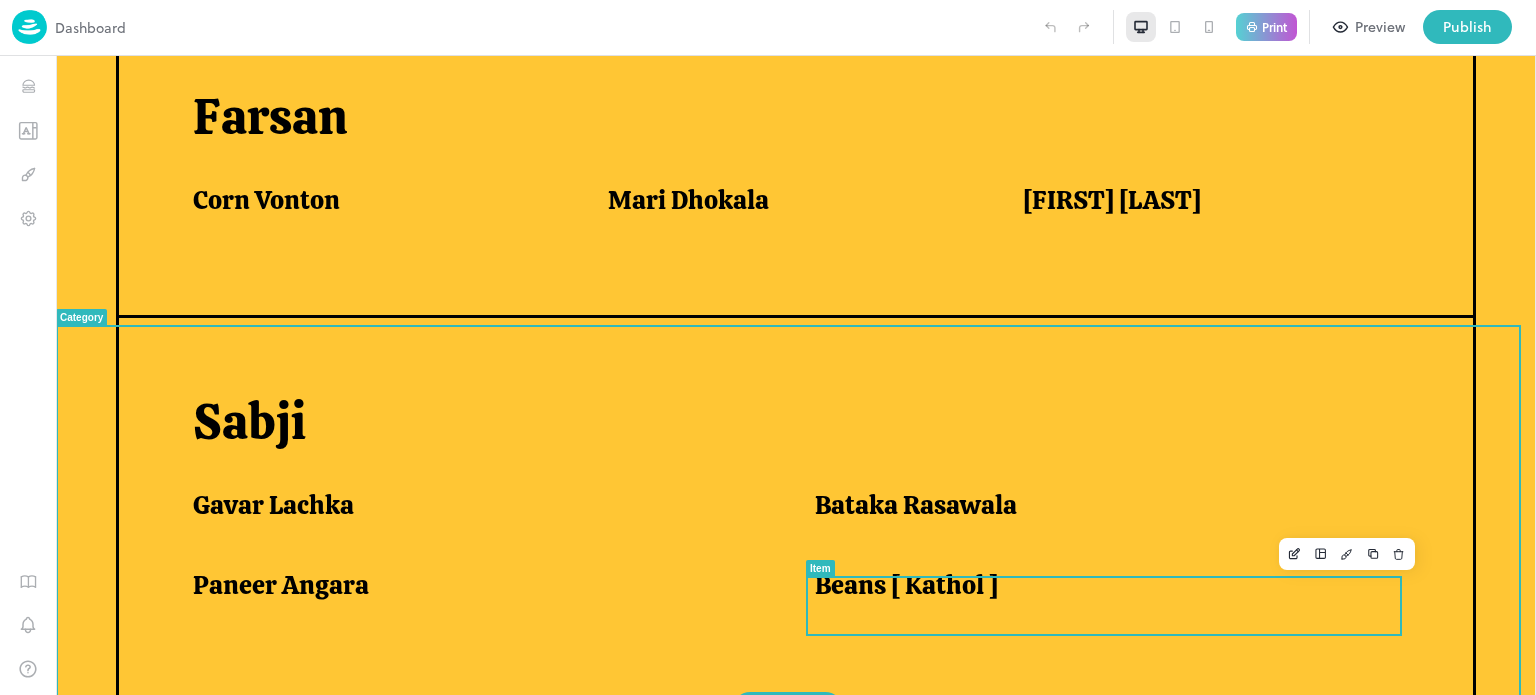 click on "Beans [ Kathol ]" at bounding box center [906, 585] 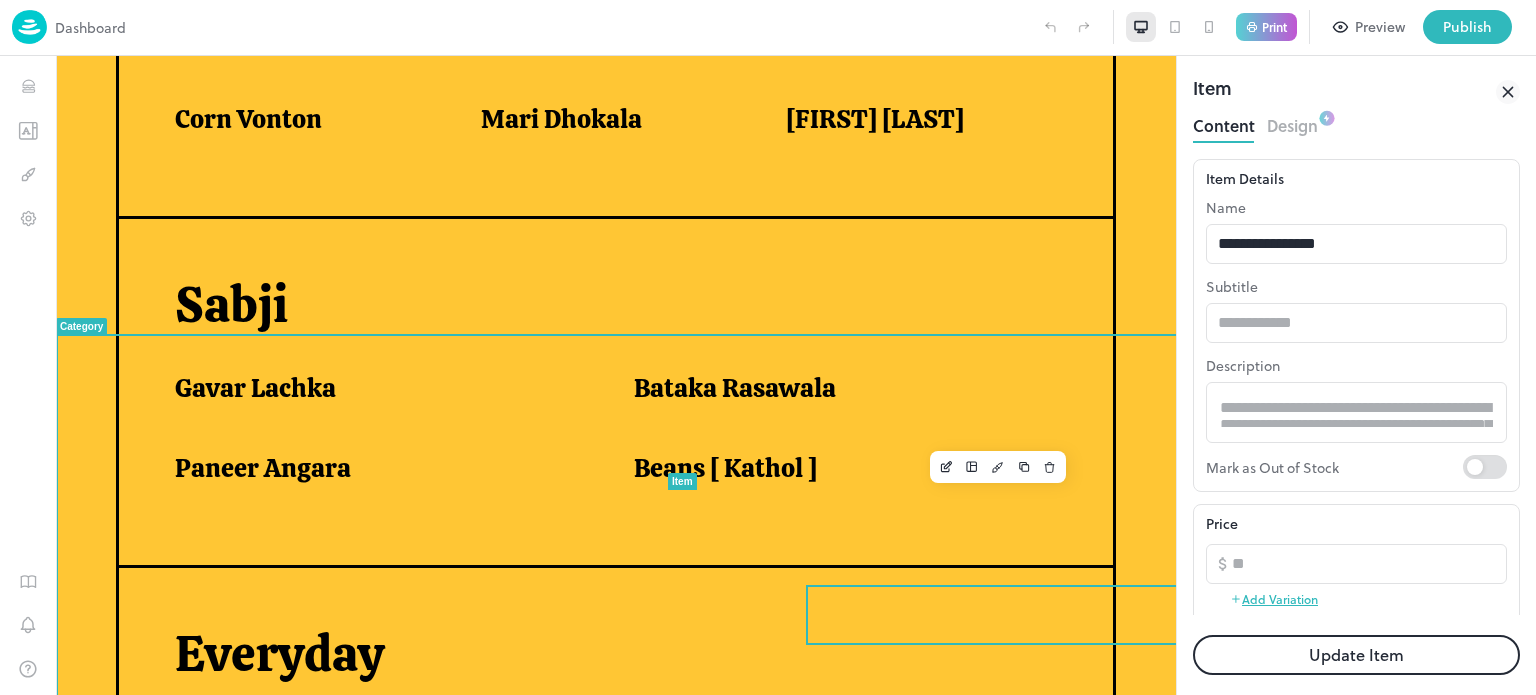 scroll, scrollTop: 1117, scrollLeft: 0, axis: vertical 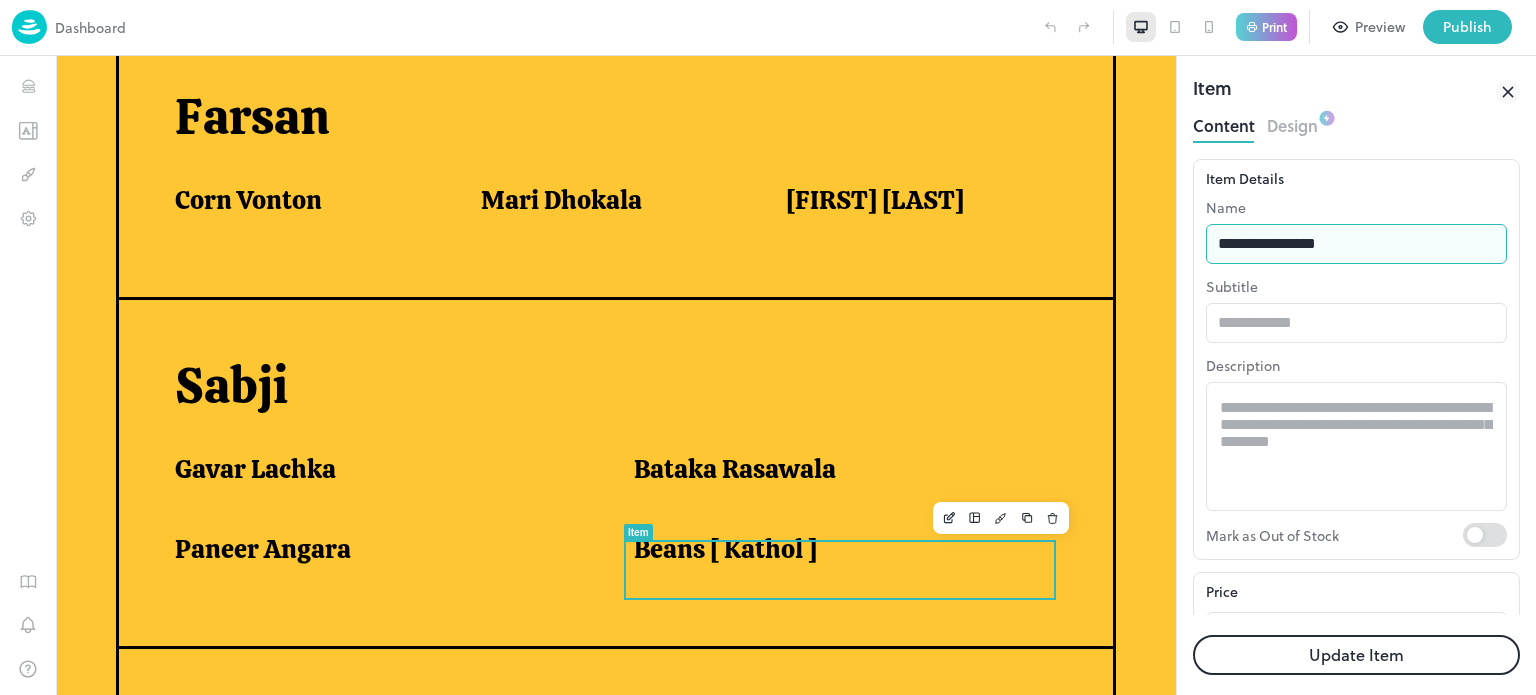 click on "**********" at bounding box center (1356, 244) 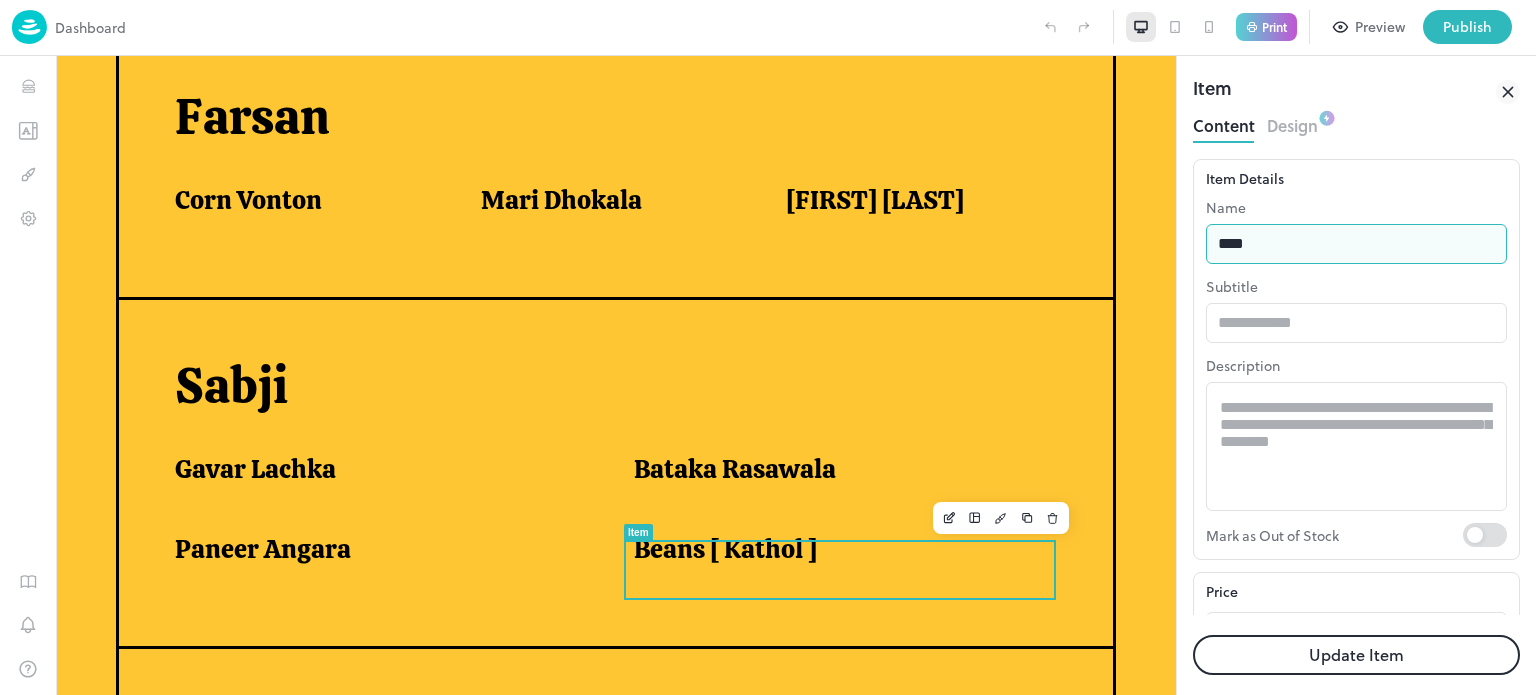 type on "**********" 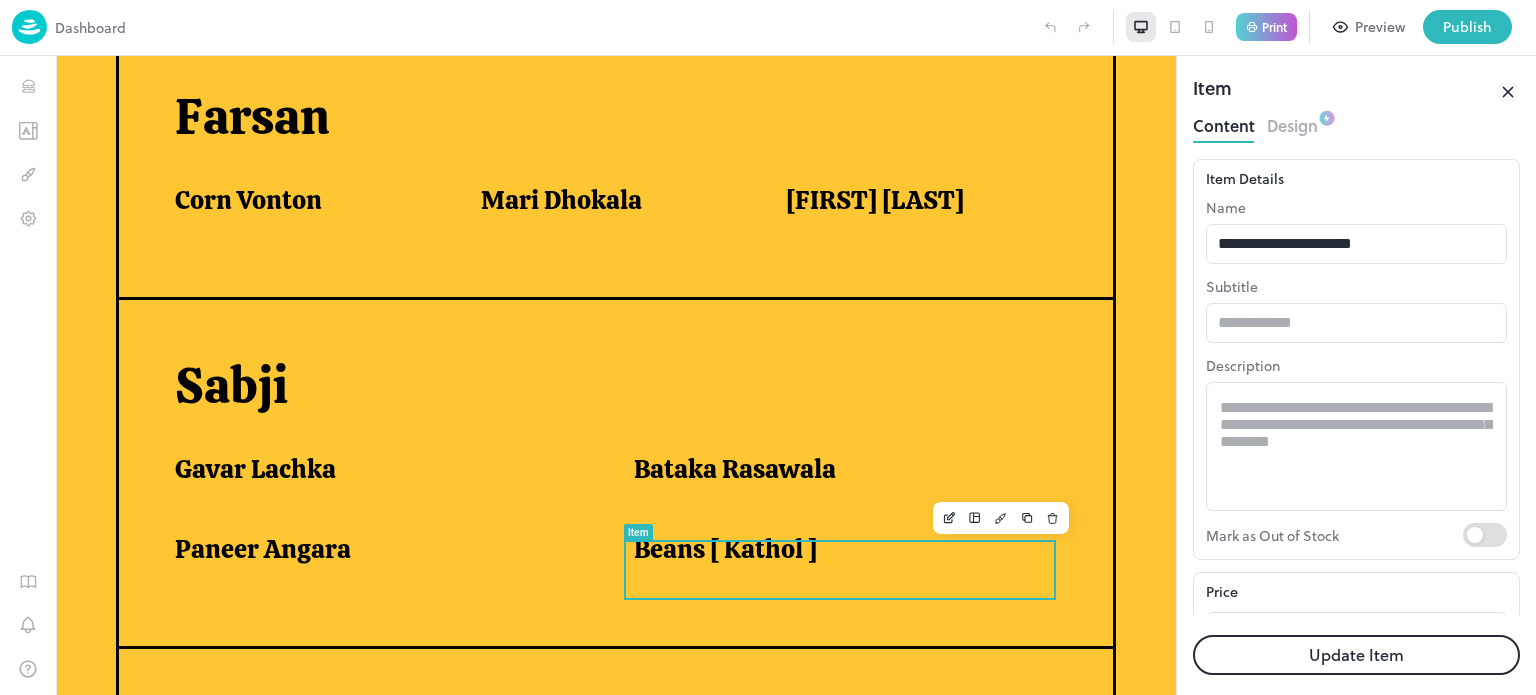 click on "Update Item" at bounding box center (1356, 655) 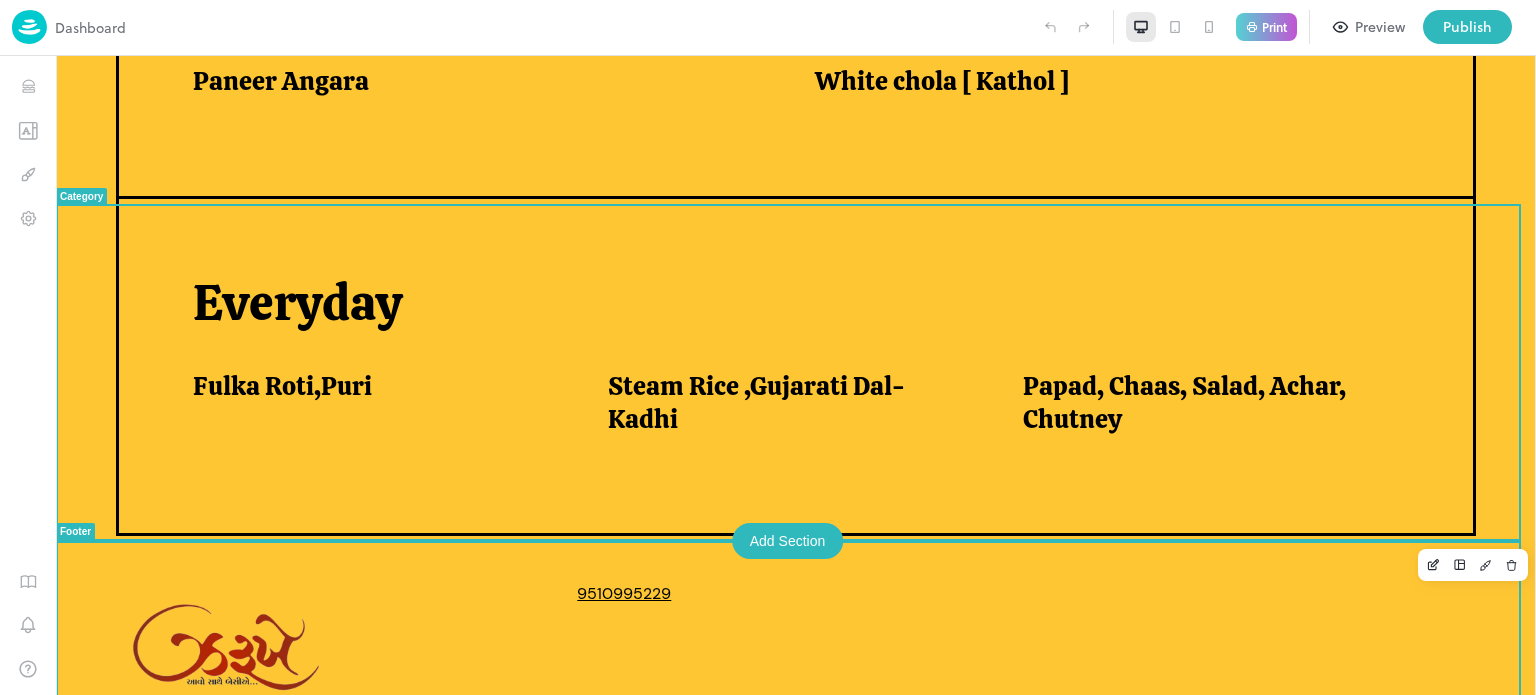 scroll, scrollTop: 1716, scrollLeft: 0, axis: vertical 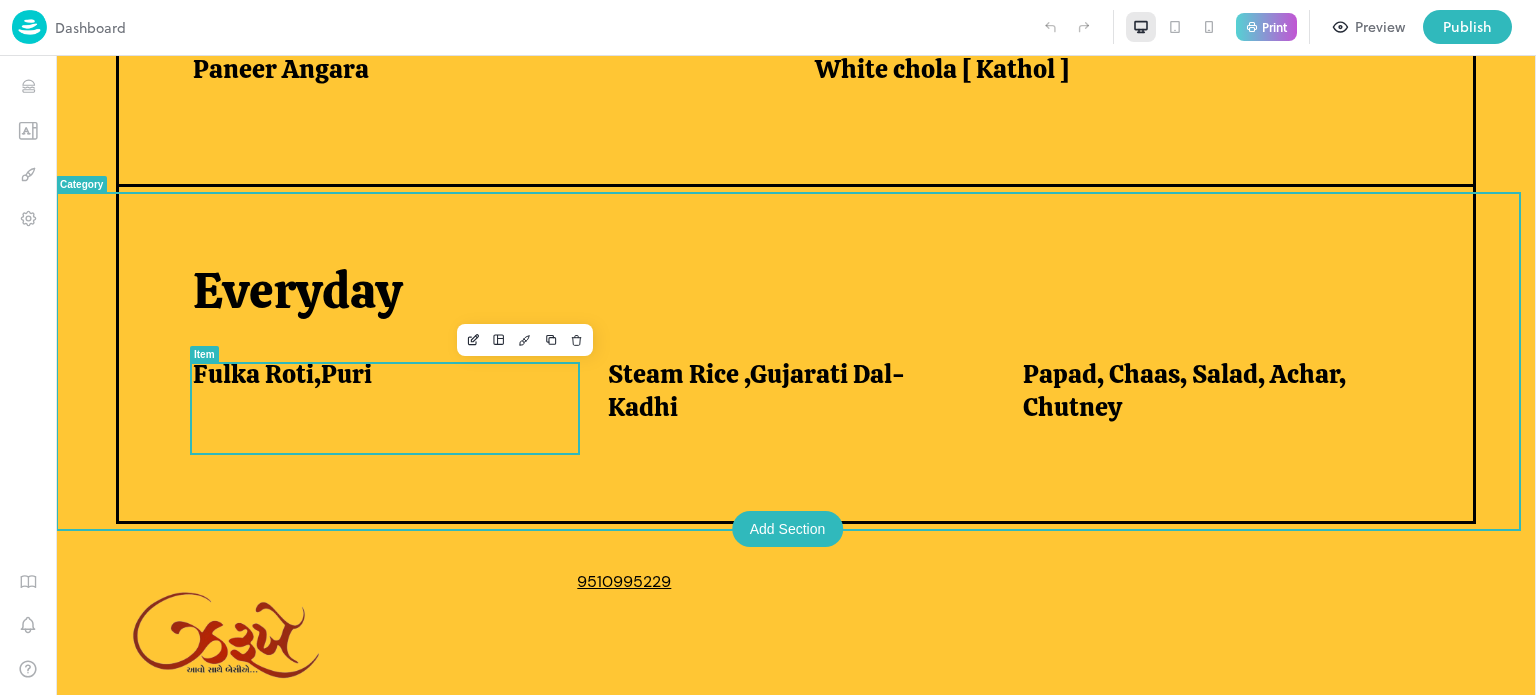 click on "Fulka Roti,Puri" at bounding box center (376, 395) 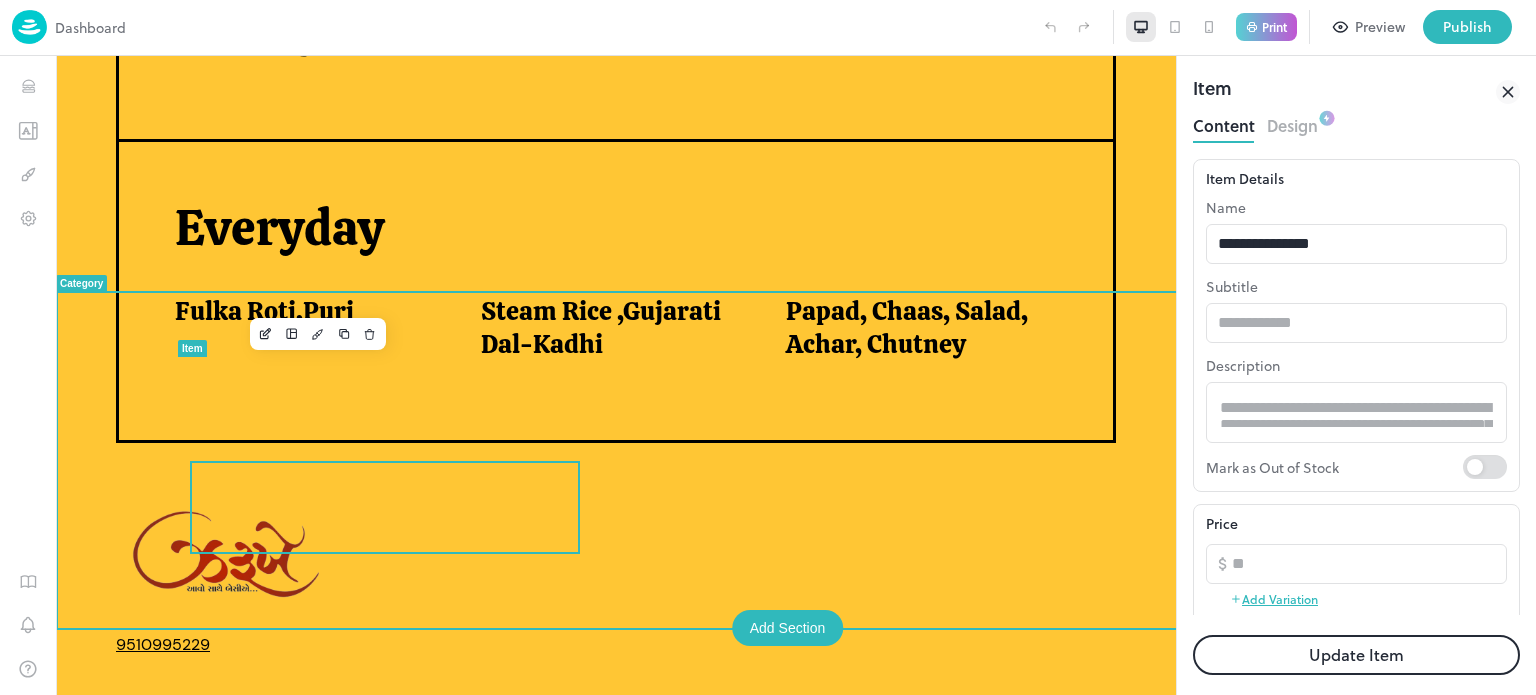 scroll, scrollTop: 1600, scrollLeft: 0, axis: vertical 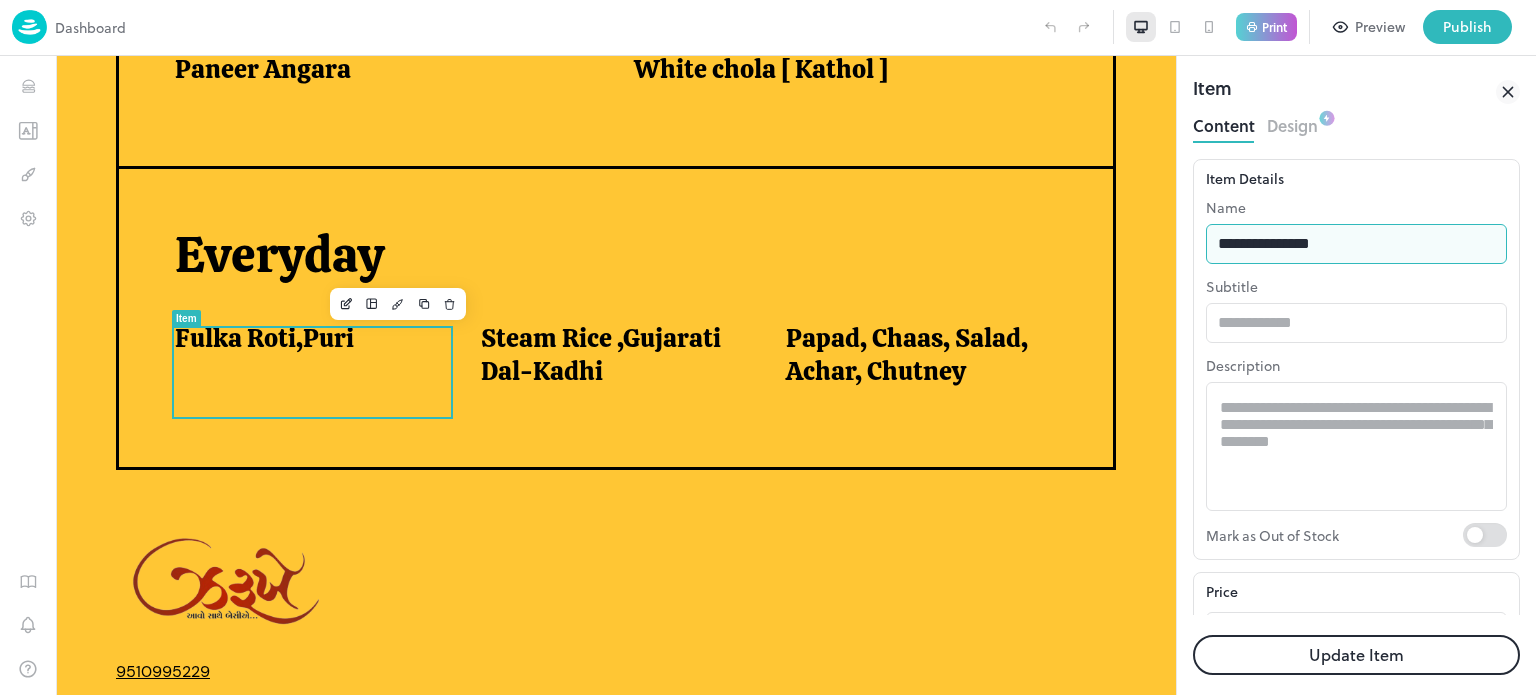click on "**********" at bounding box center [1356, 244] 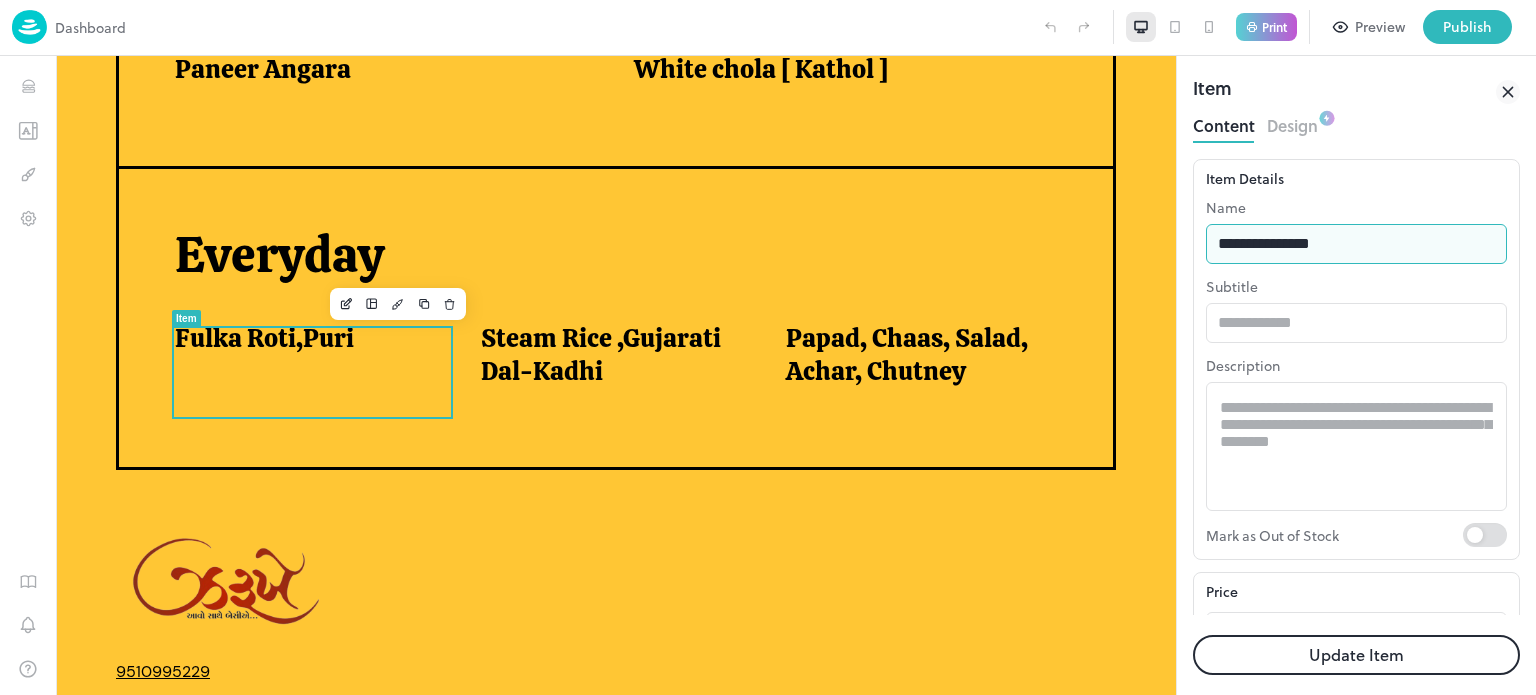 click on "**********" at bounding box center [1356, 244] 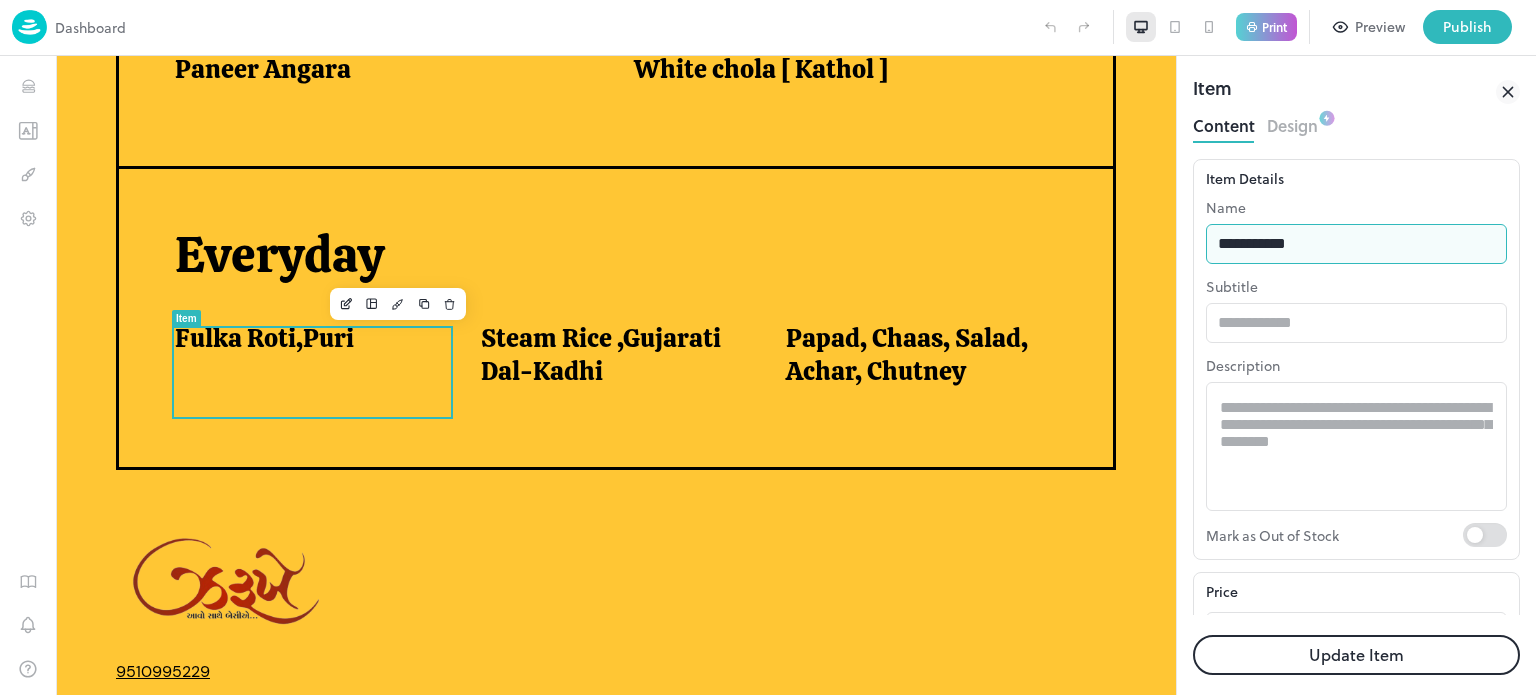 type on "**********" 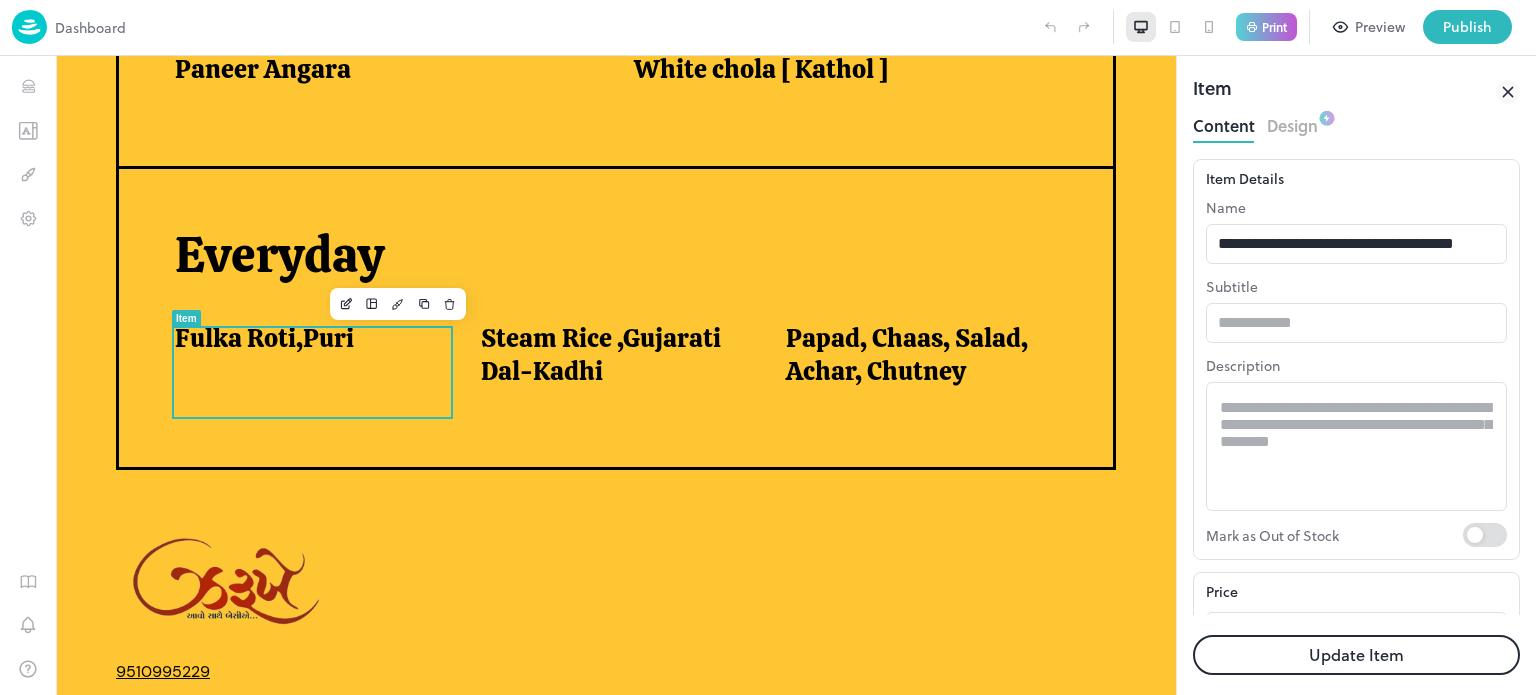 click on "Update Item" at bounding box center [1356, 655] 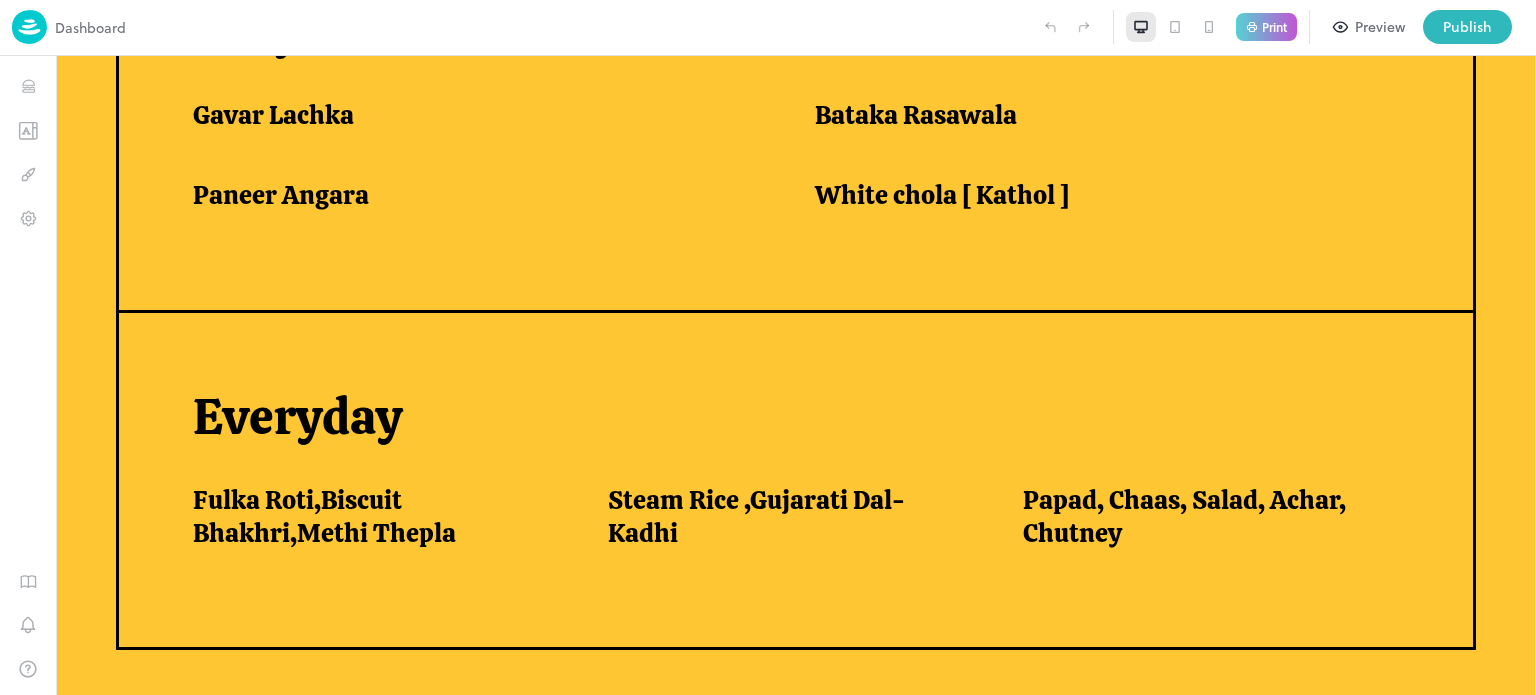 scroll, scrollTop: 1716, scrollLeft: 0, axis: vertical 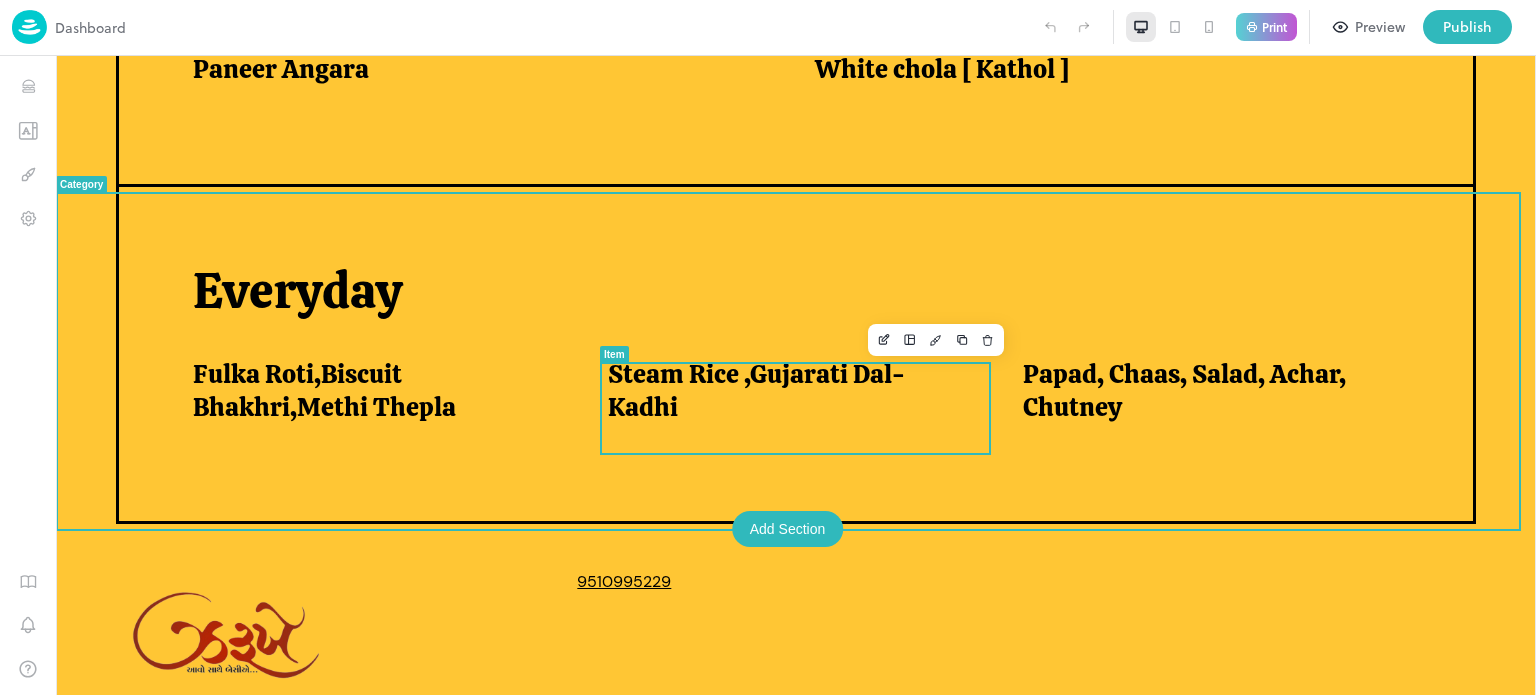 click on "Steam Rice ,Gujarati Dal-Kadhi" at bounding box center (791, 390) 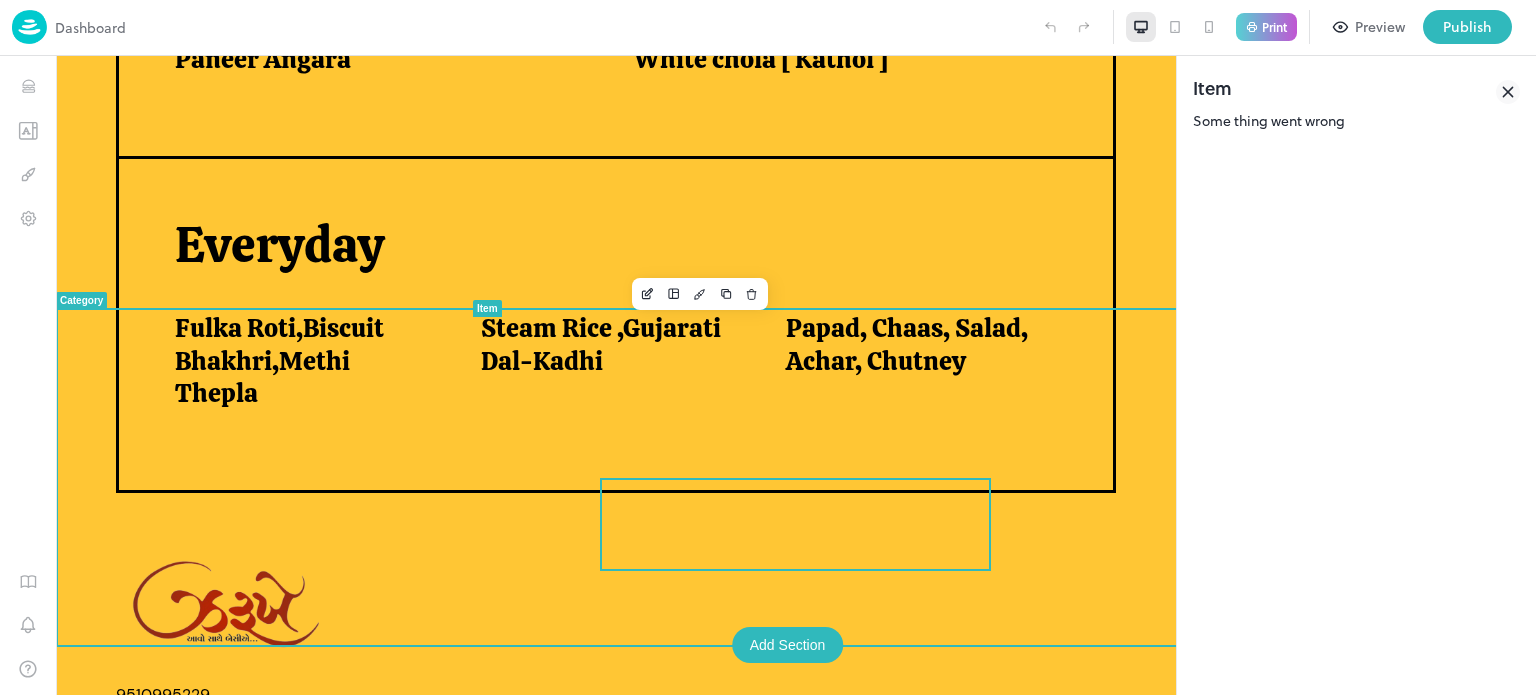 scroll, scrollTop: 1590, scrollLeft: 0, axis: vertical 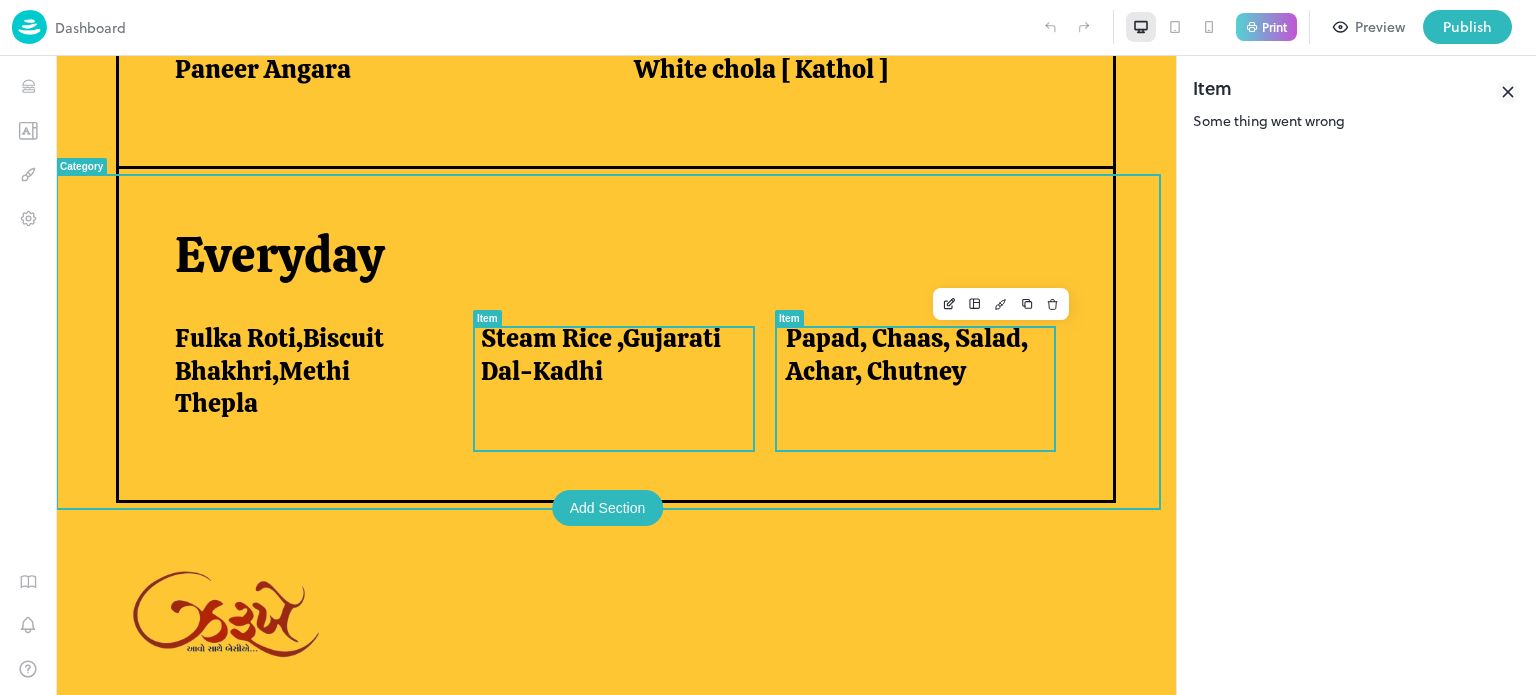 click on "Papad, Chaas, Salad, Achar, Chutney" at bounding box center [914, 354] 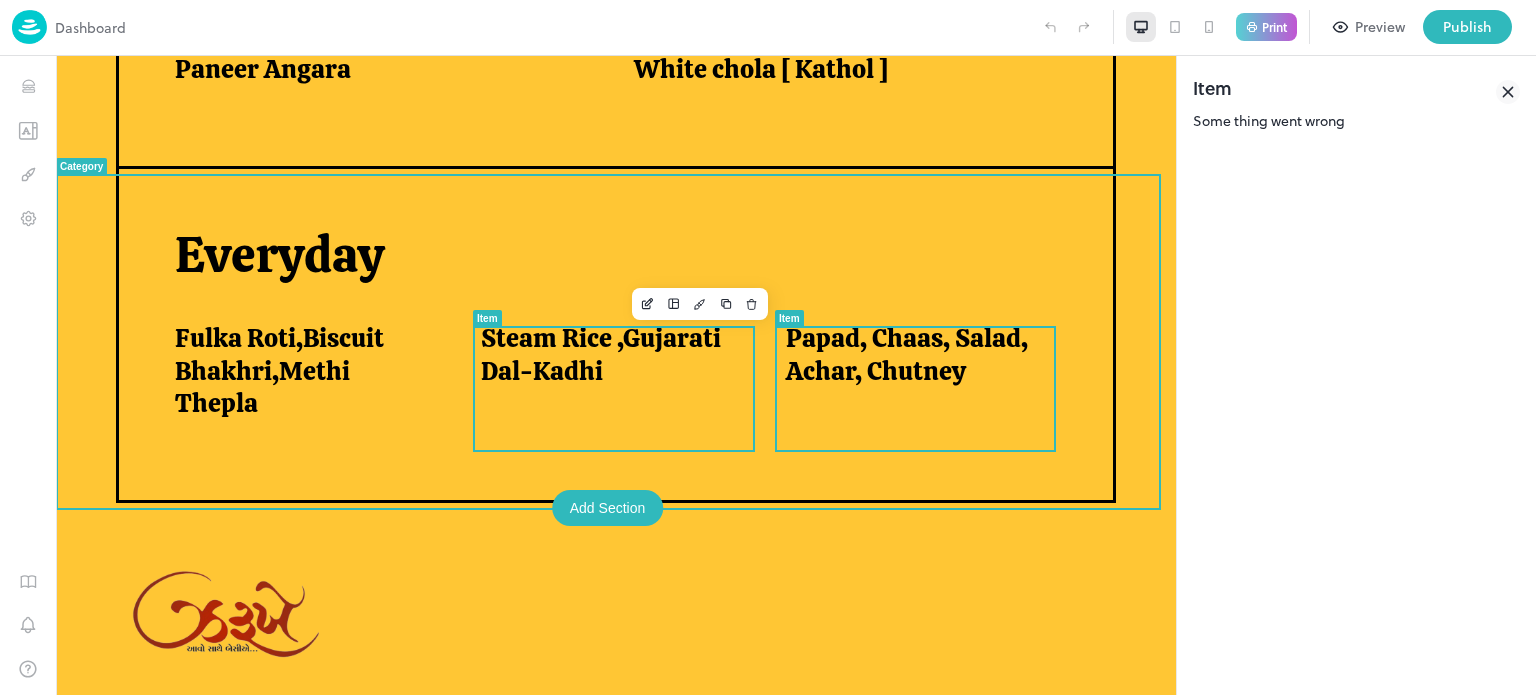 click on "Steam Rice ,Gujarati Dal-Kadhi" at bounding box center [609, 354] 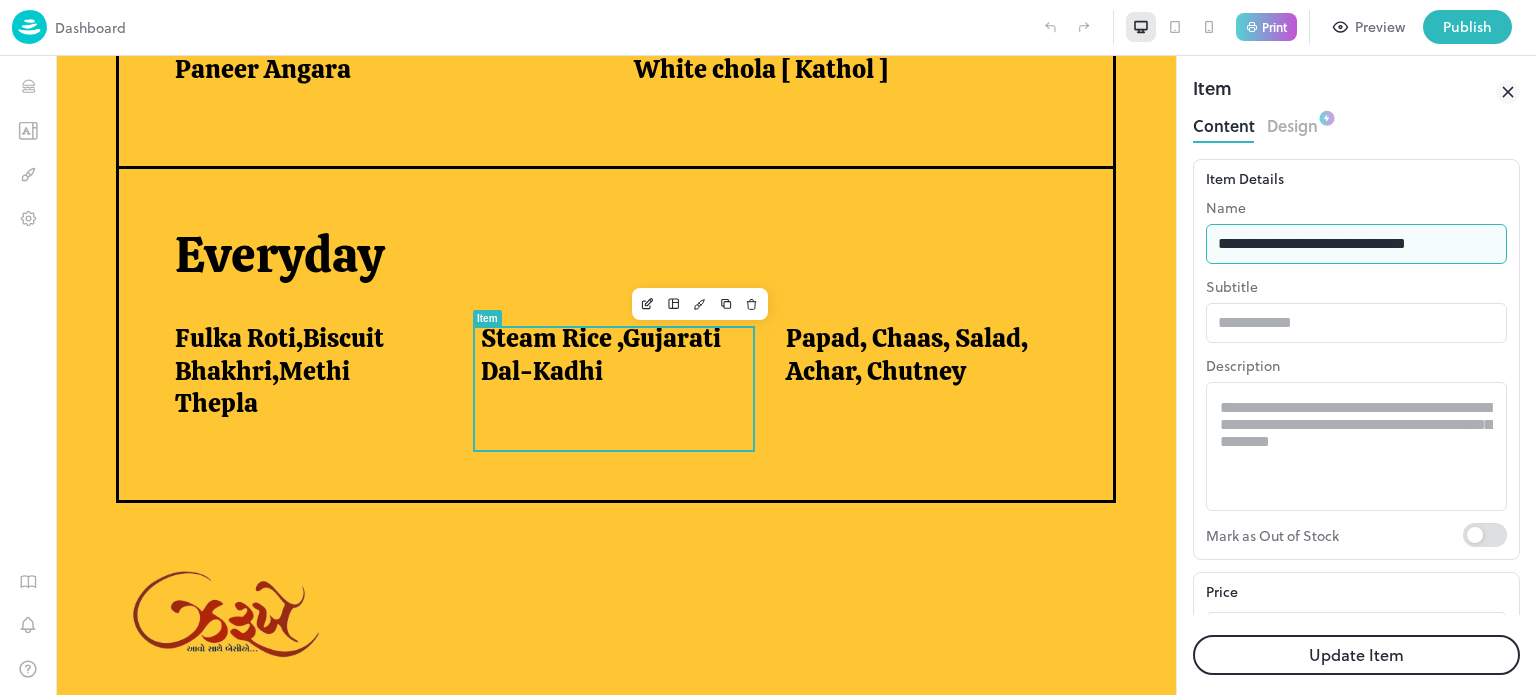 click on "**********" at bounding box center [1356, 244] 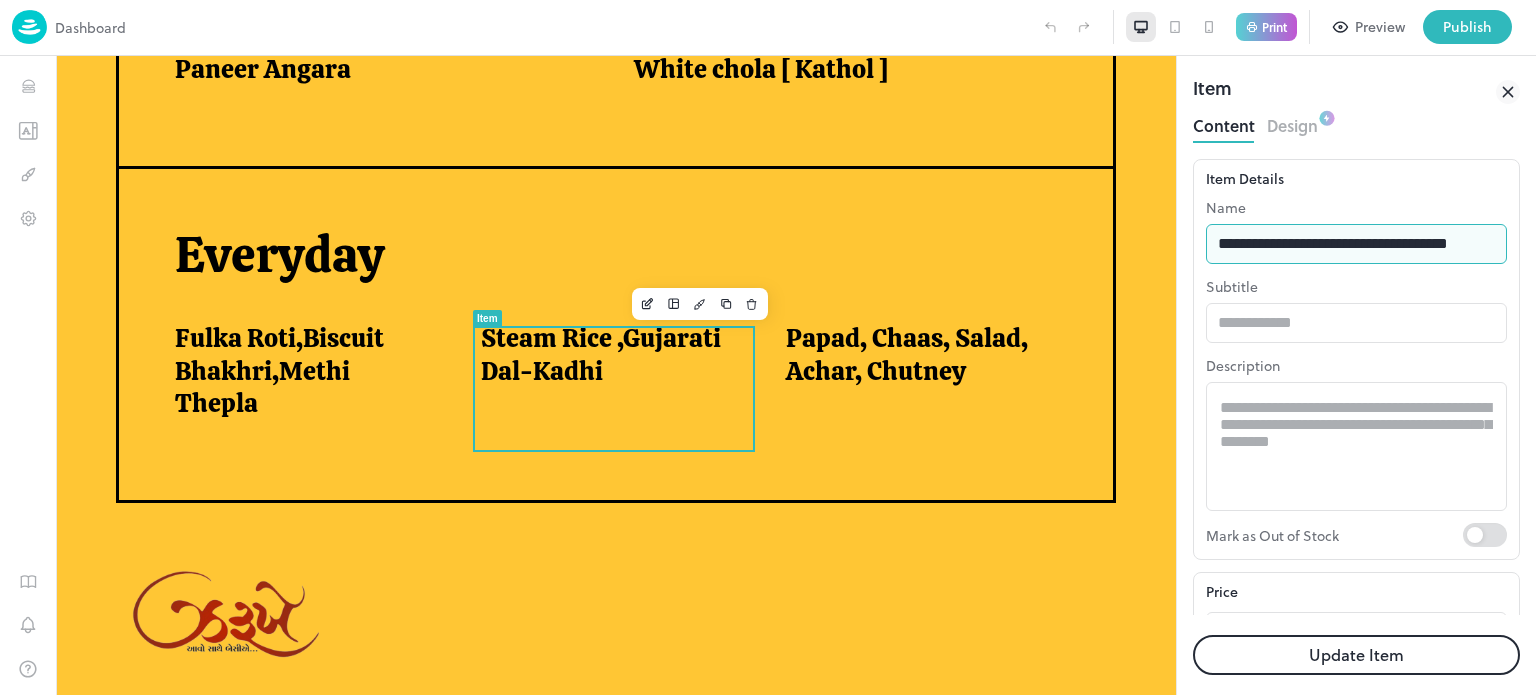 click on "**********" at bounding box center [1356, 244] 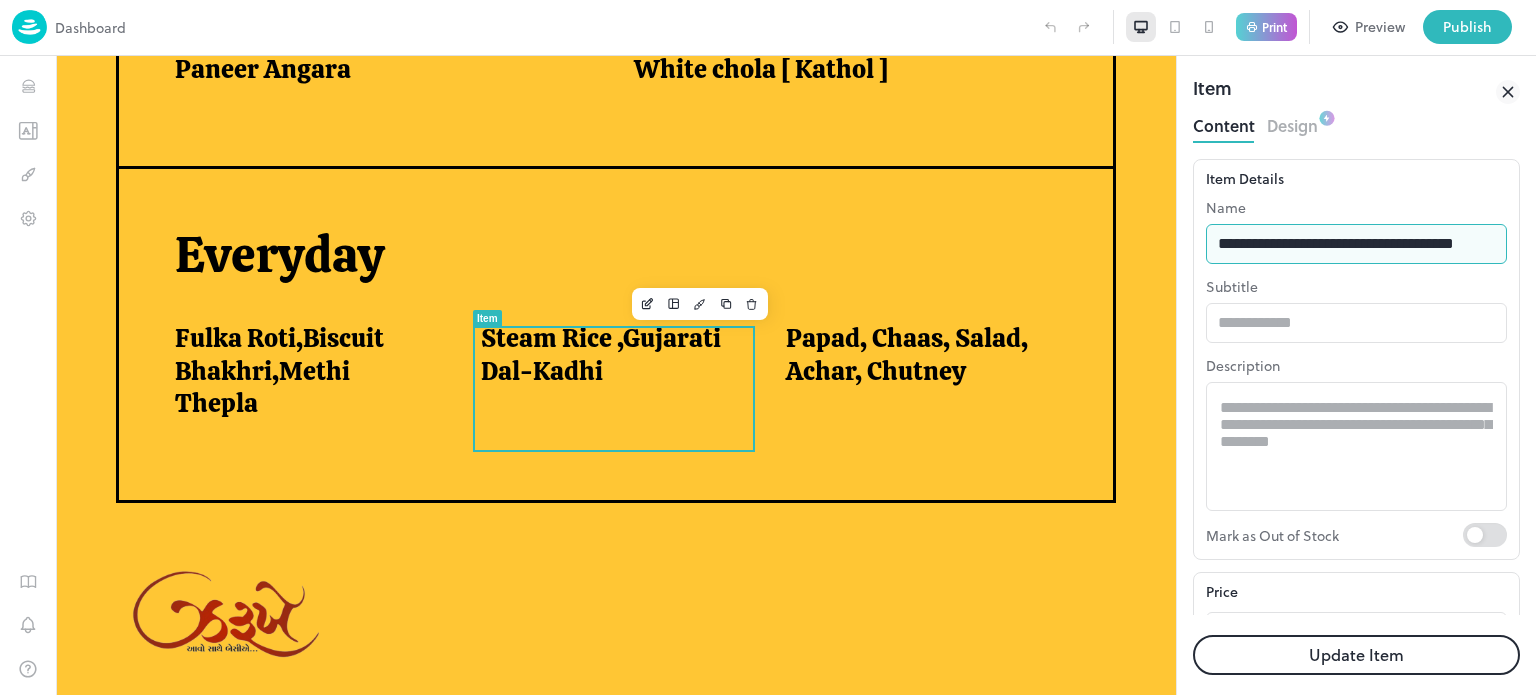 type on "**********" 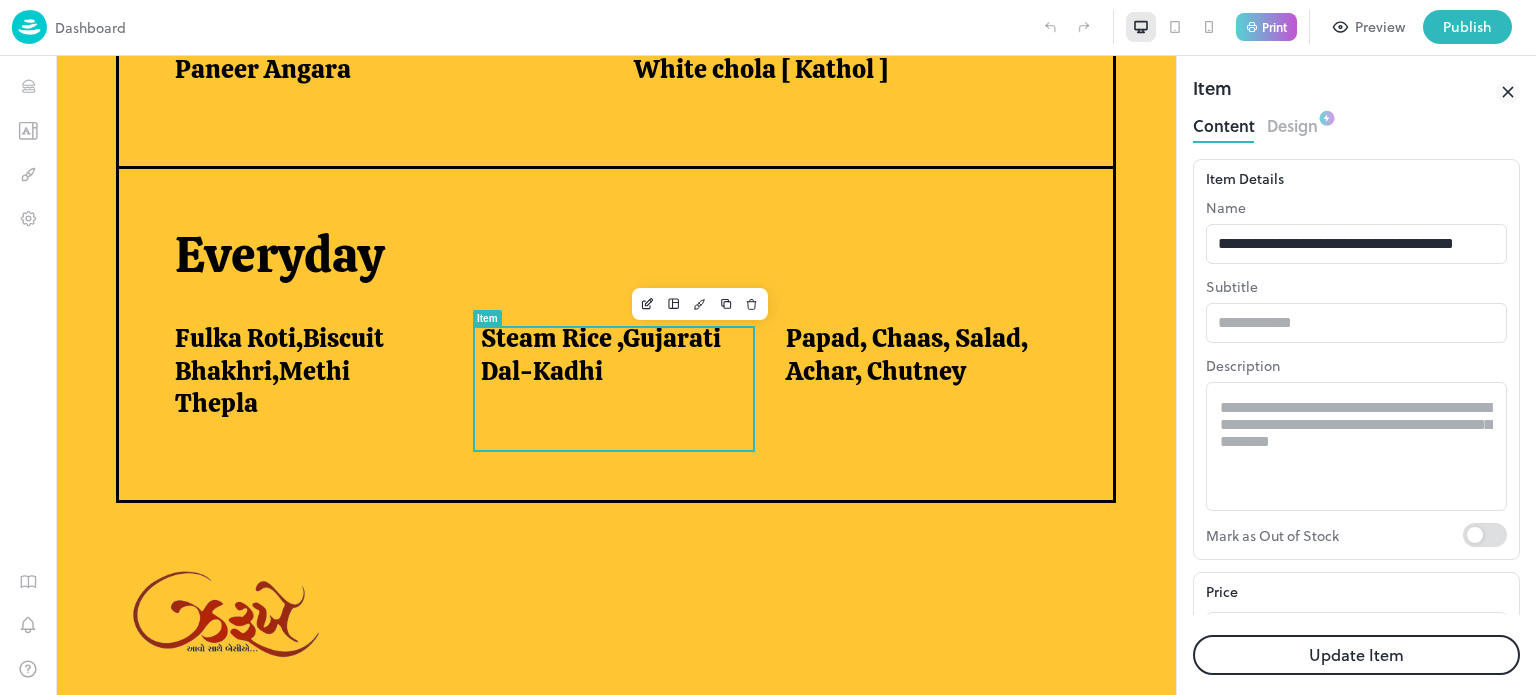 scroll, scrollTop: 0, scrollLeft: 0, axis: both 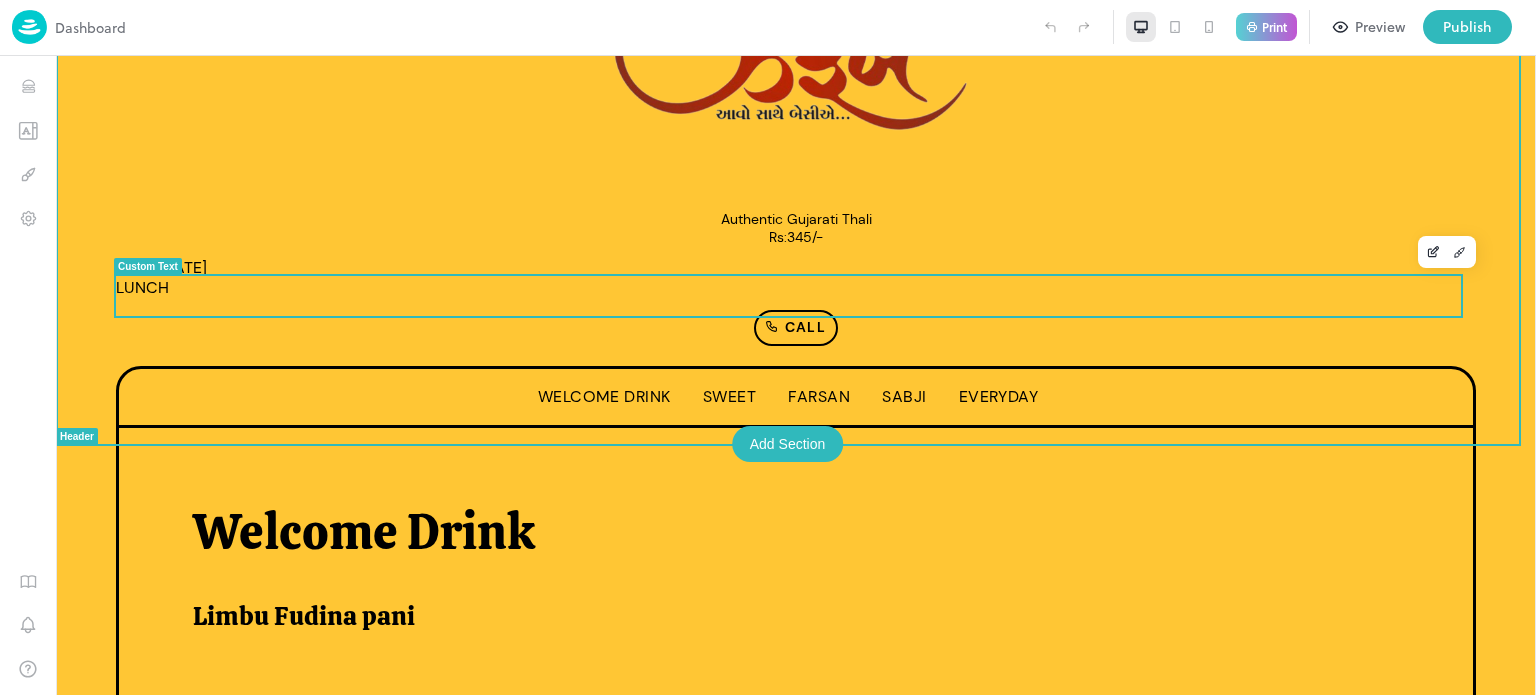 click on "Date=[DATE]
LUNCH" at bounding box center [796, 278] 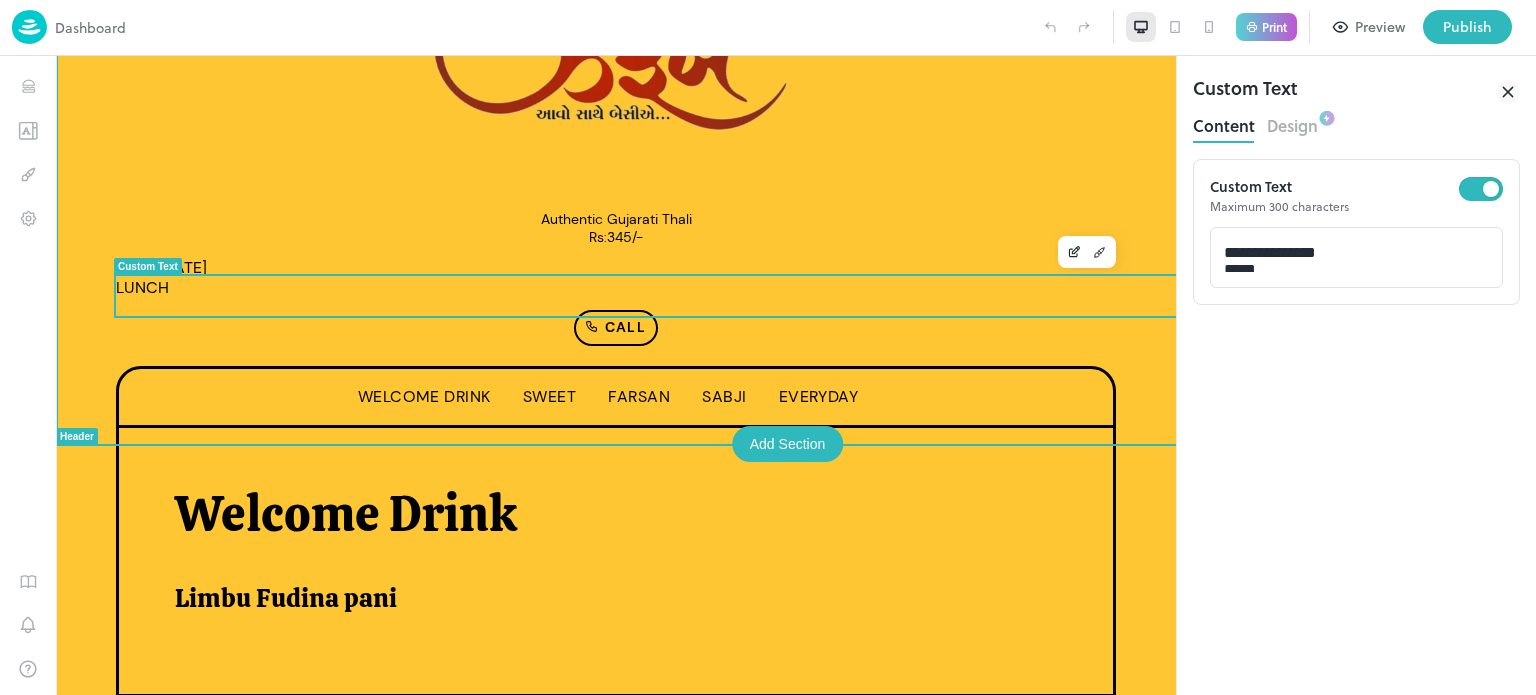 scroll, scrollTop: 0, scrollLeft: 0, axis: both 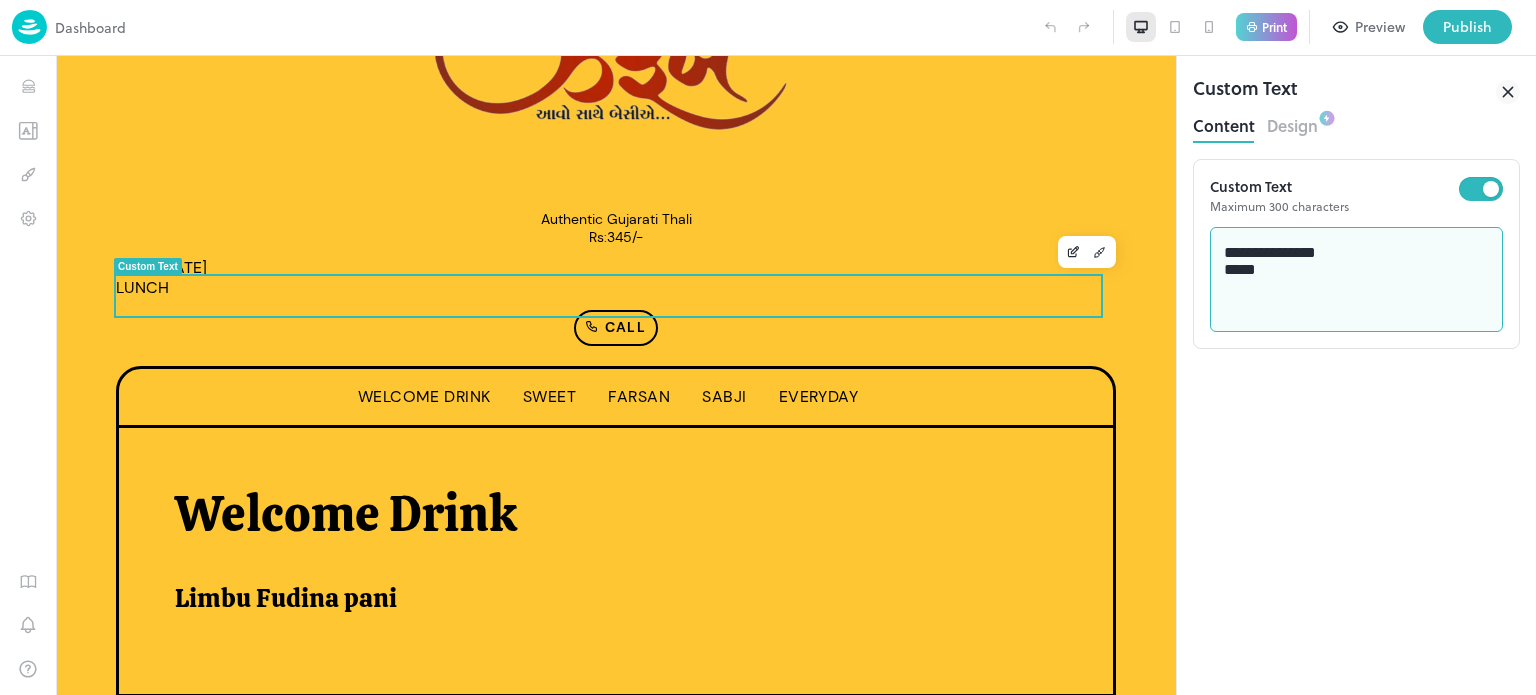 click on "**********" at bounding box center (1357, 280) 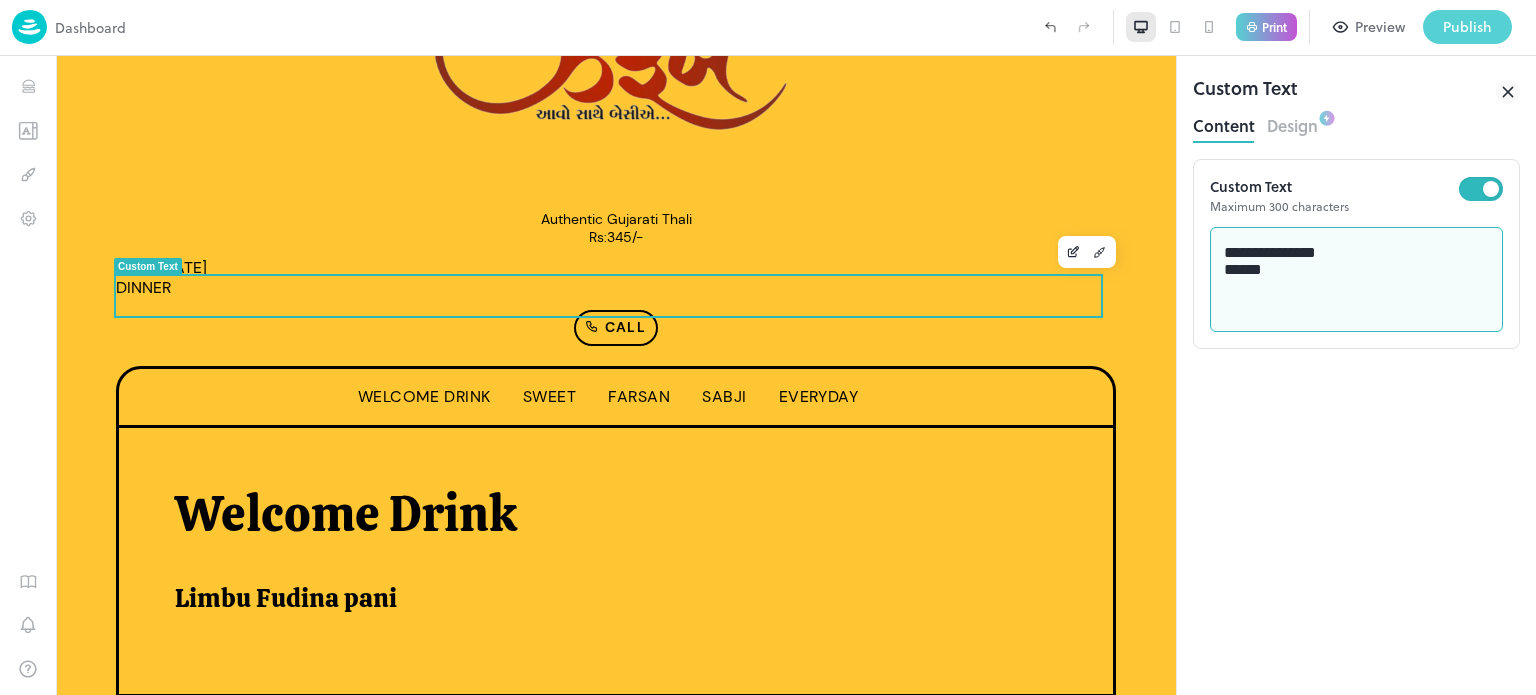 type on "**********" 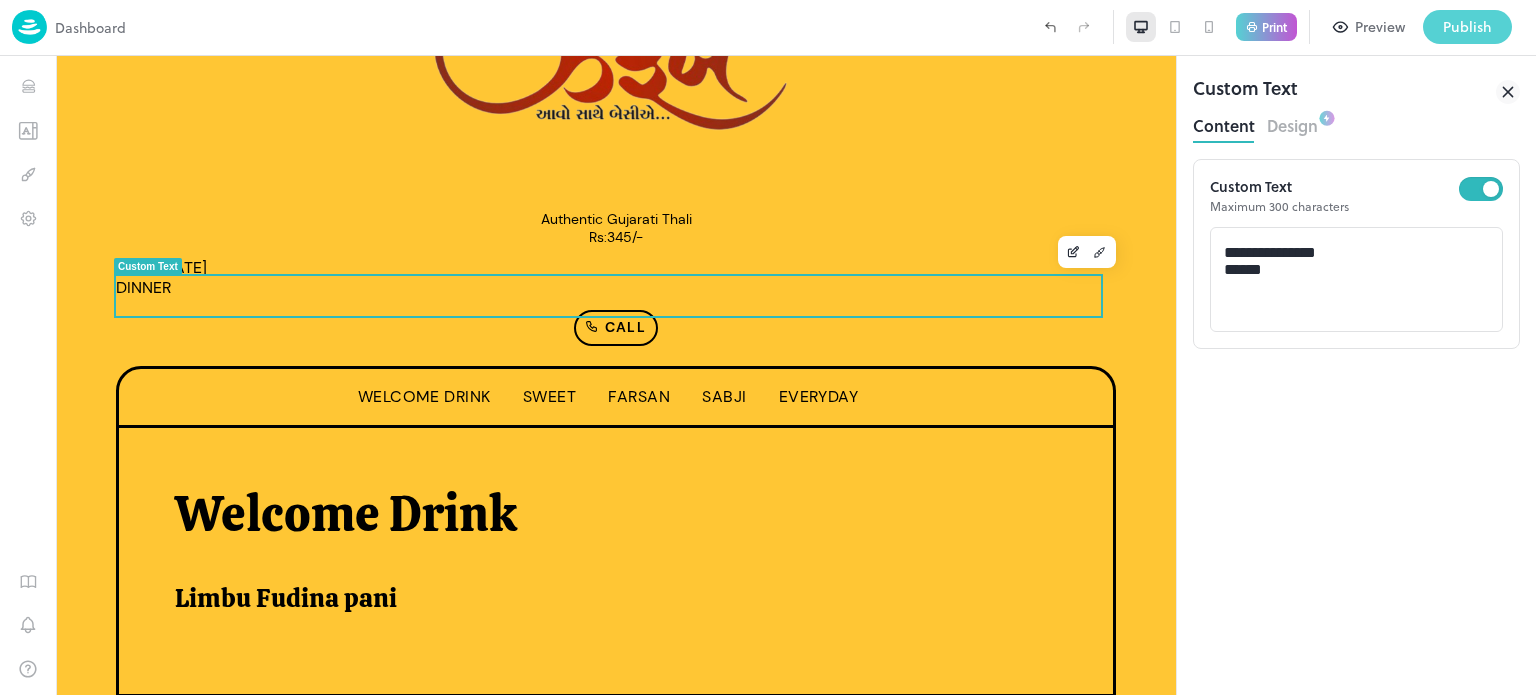 click on "Publish" at bounding box center (1467, 27) 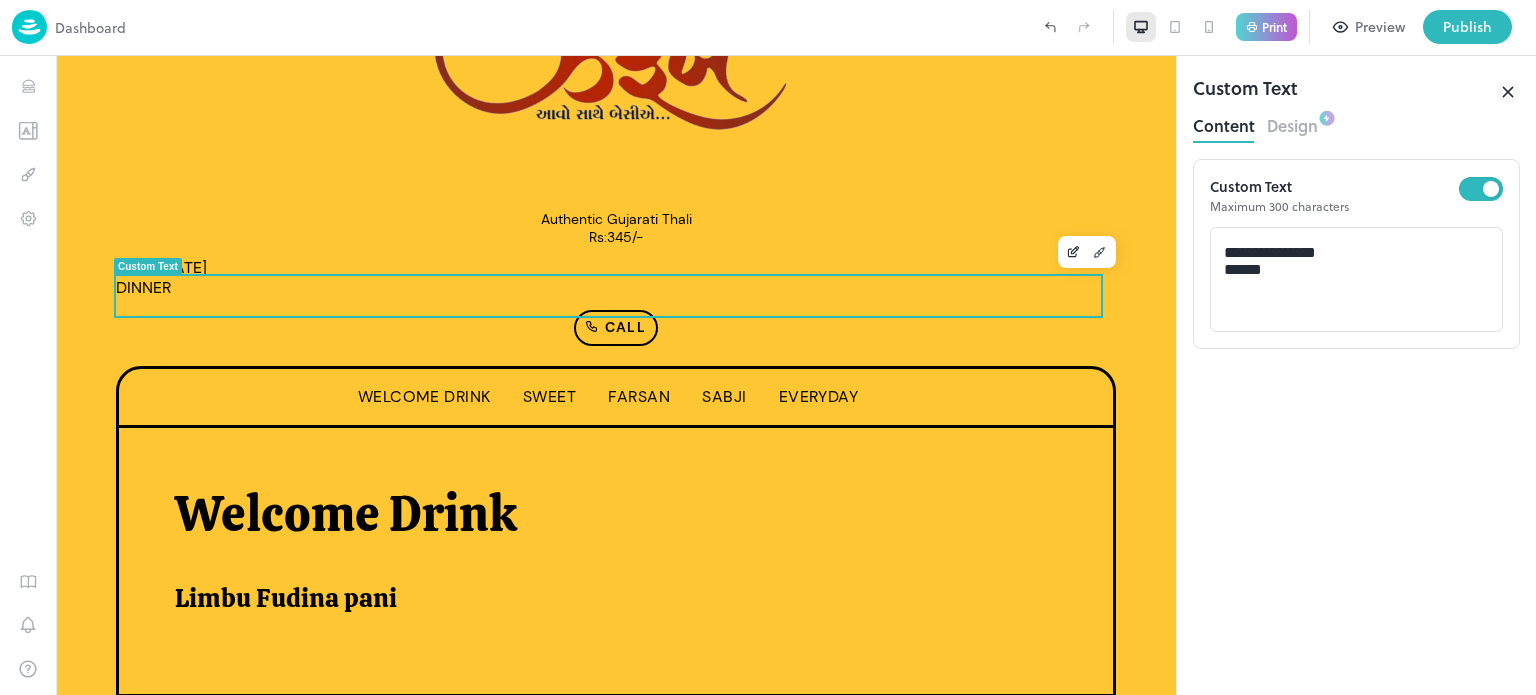 click at bounding box center (768, 695) 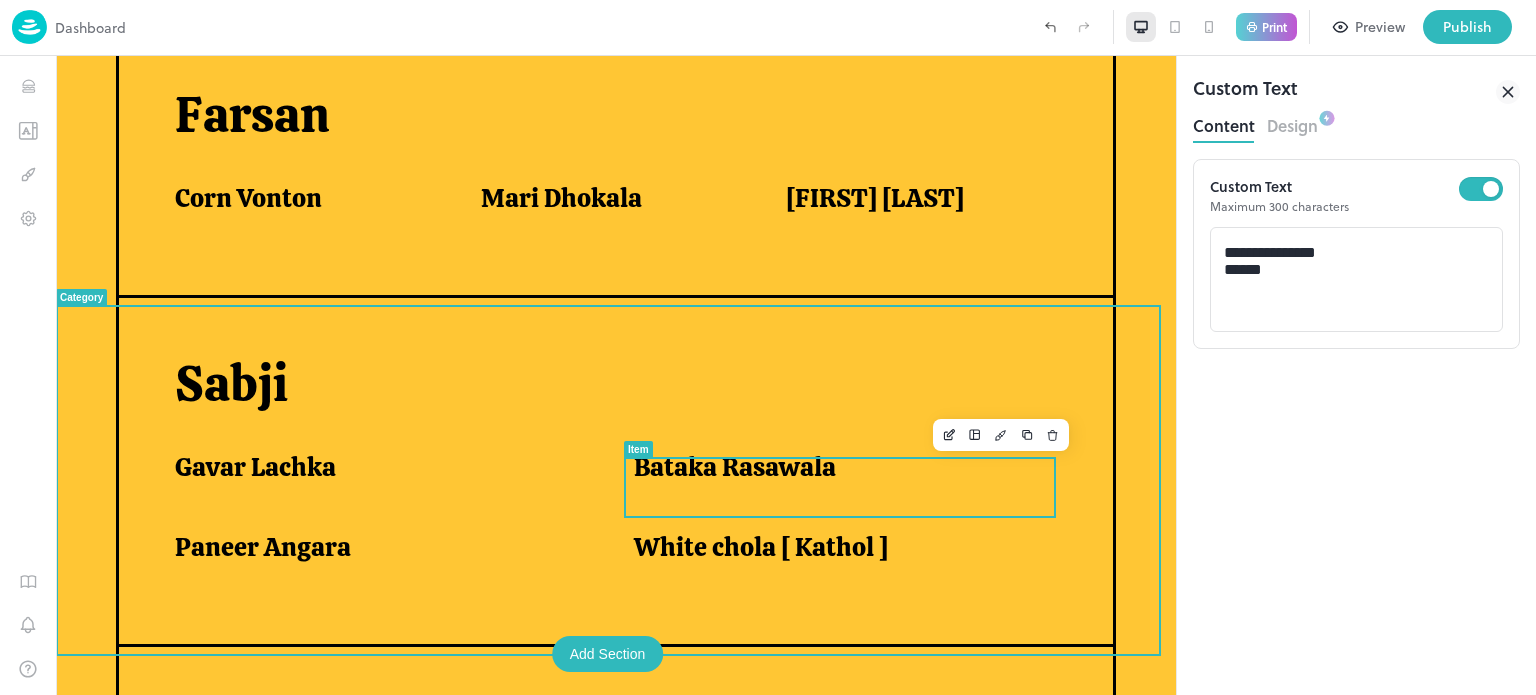 scroll, scrollTop: 1114, scrollLeft: 0, axis: vertical 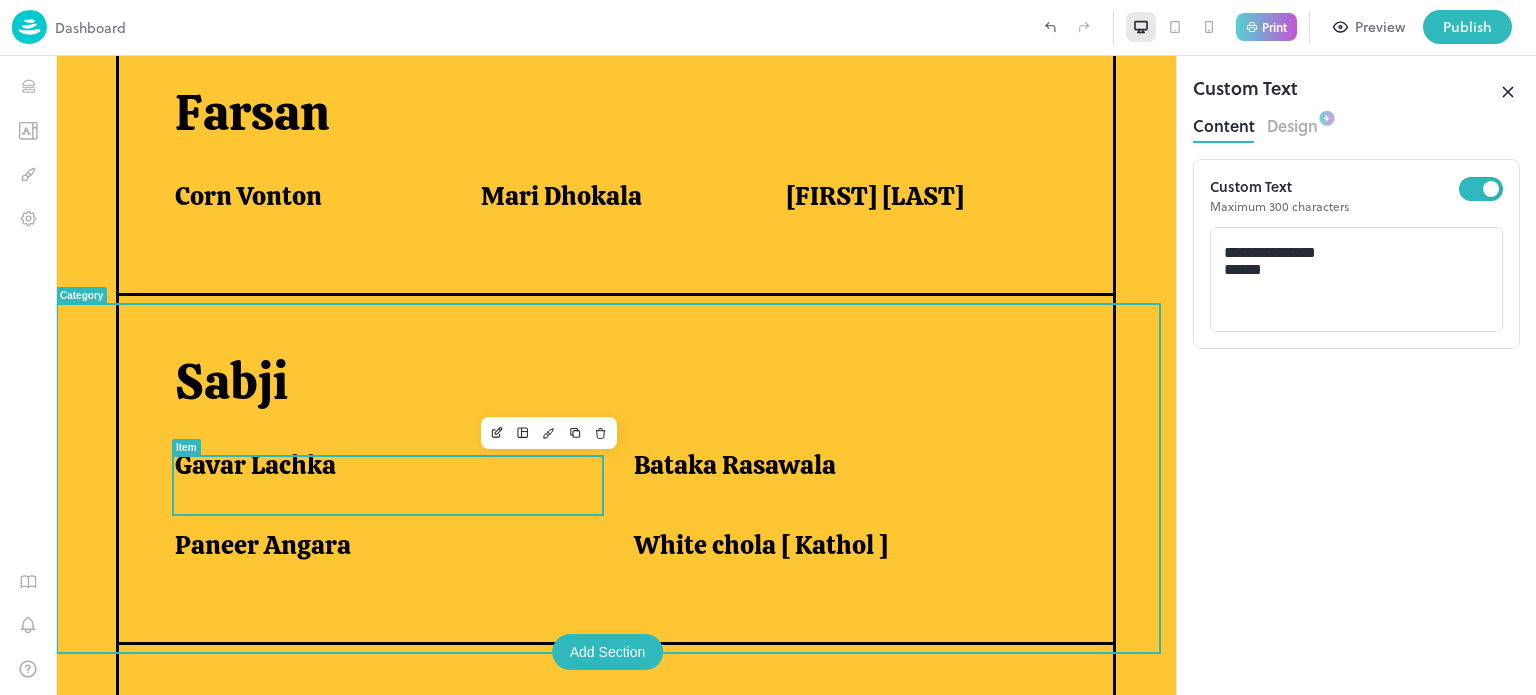 click at bounding box center [388, 515] 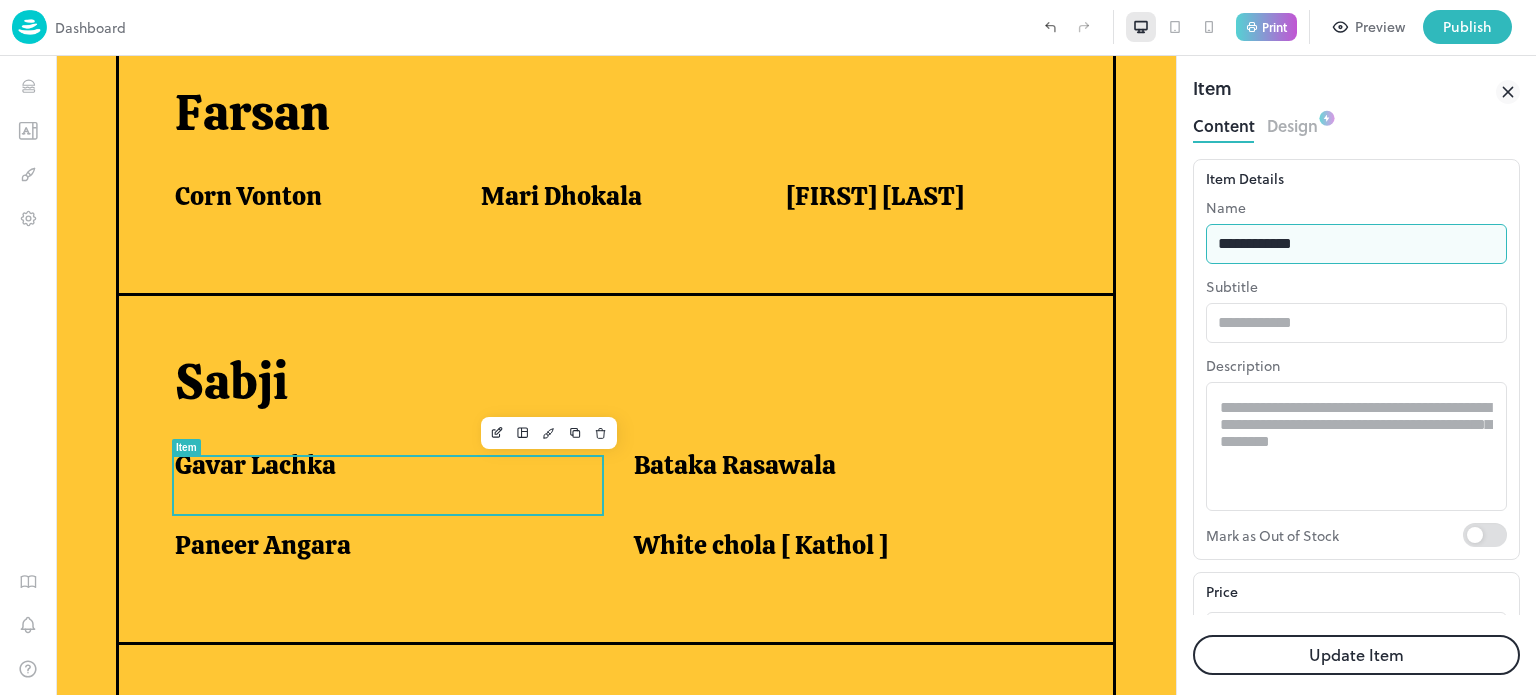 click on "**********" at bounding box center (1356, 244) 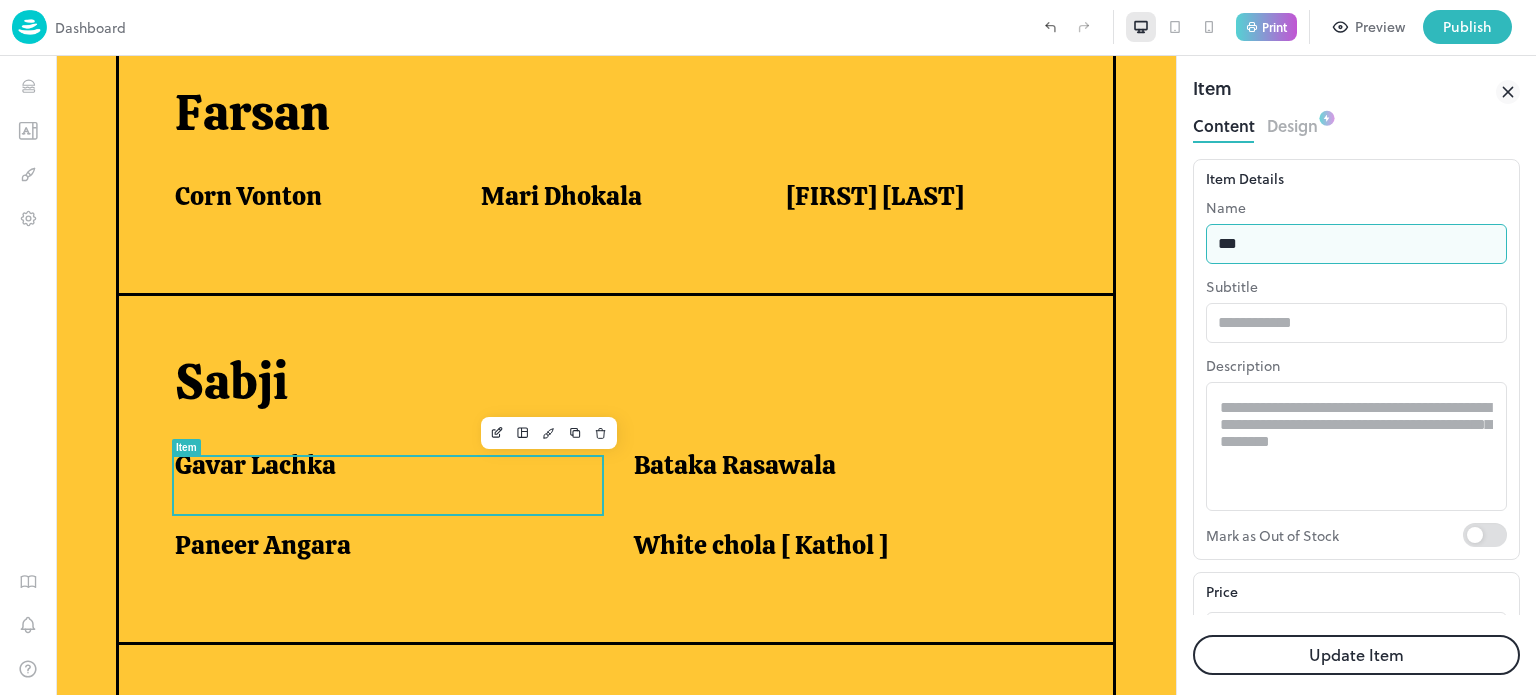 type on "**********" 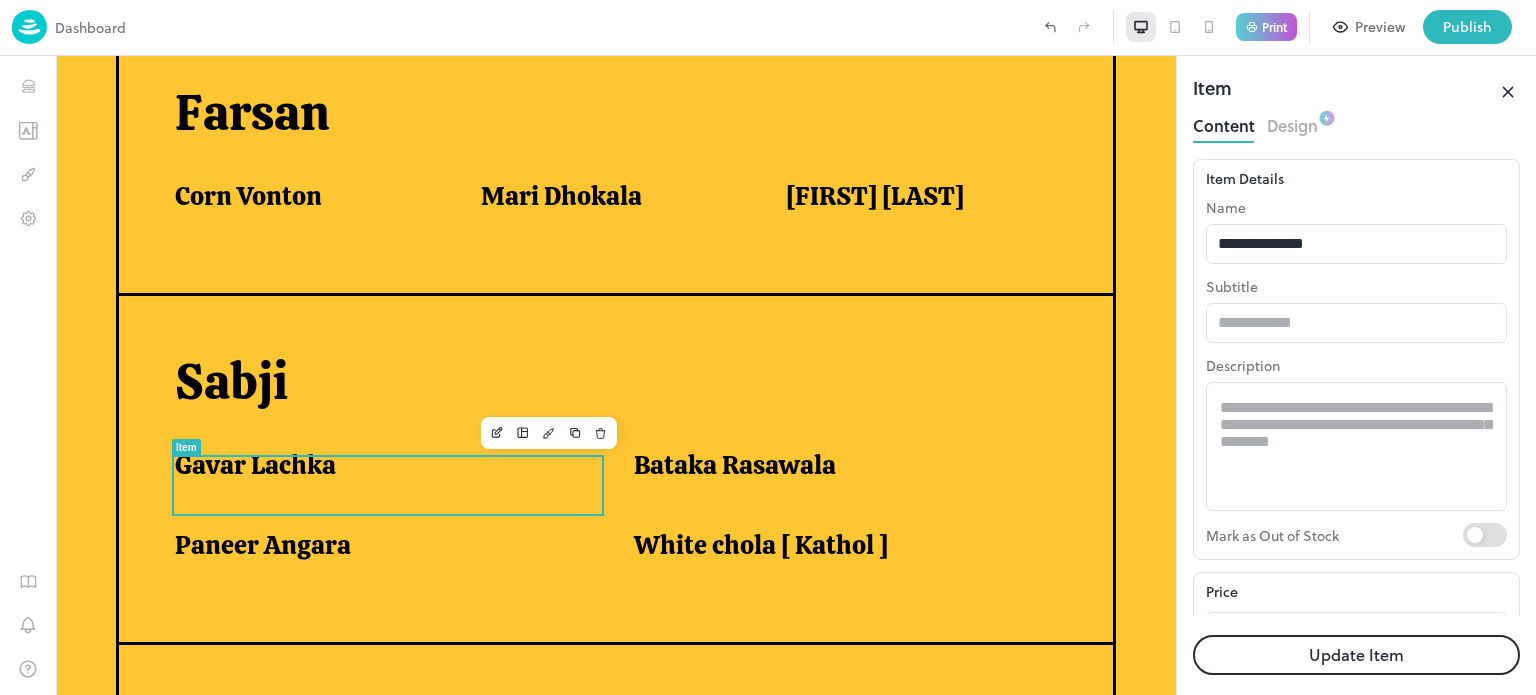 click on "Update Item" at bounding box center (1356, 655) 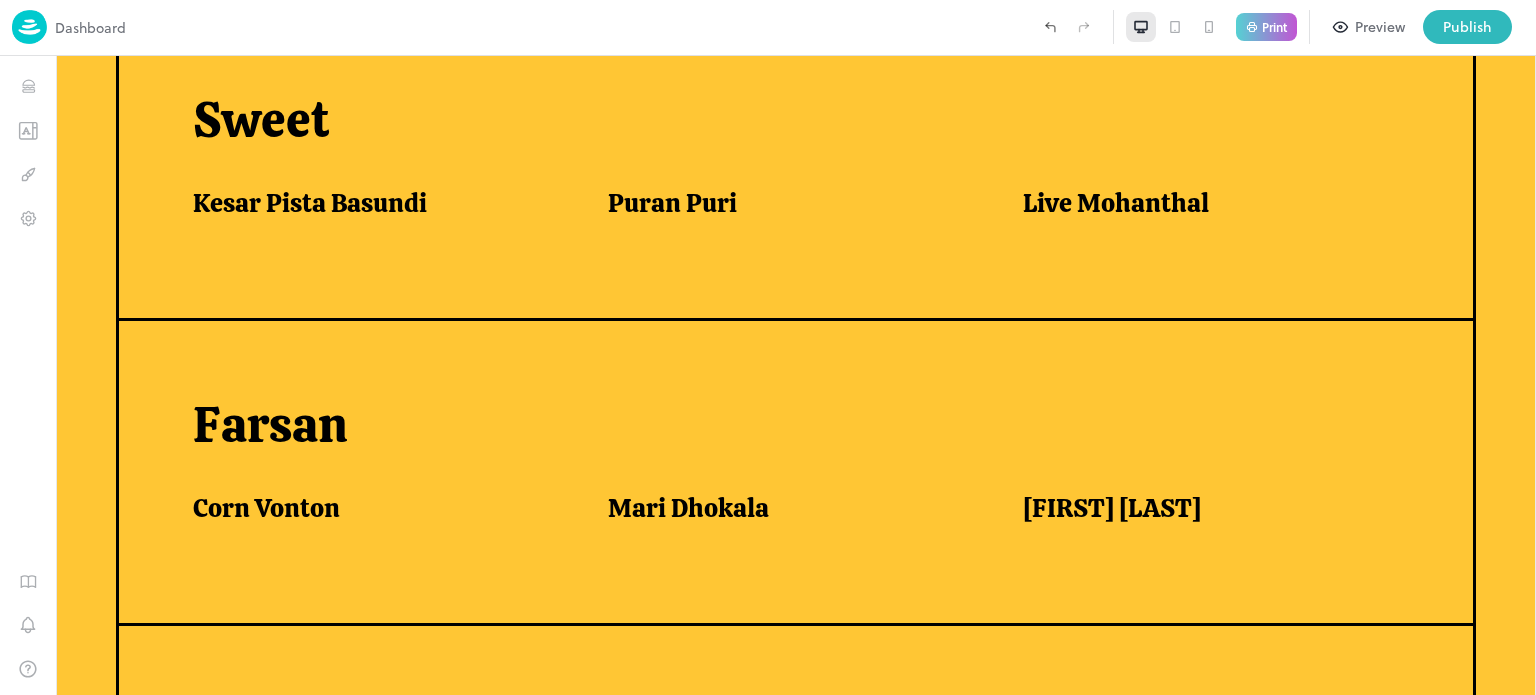 scroll, scrollTop: 0, scrollLeft: 0, axis: both 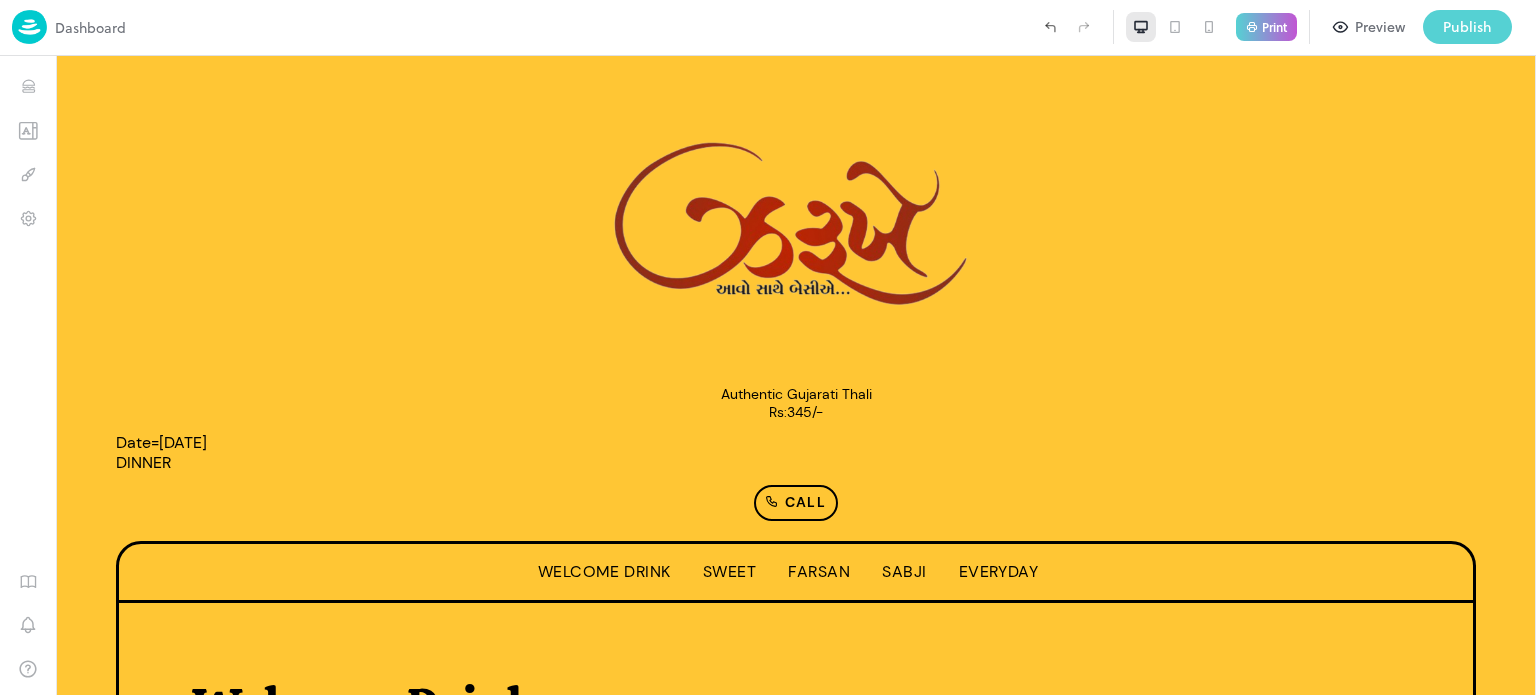 click on "Publish" at bounding box center [1467, 27] 